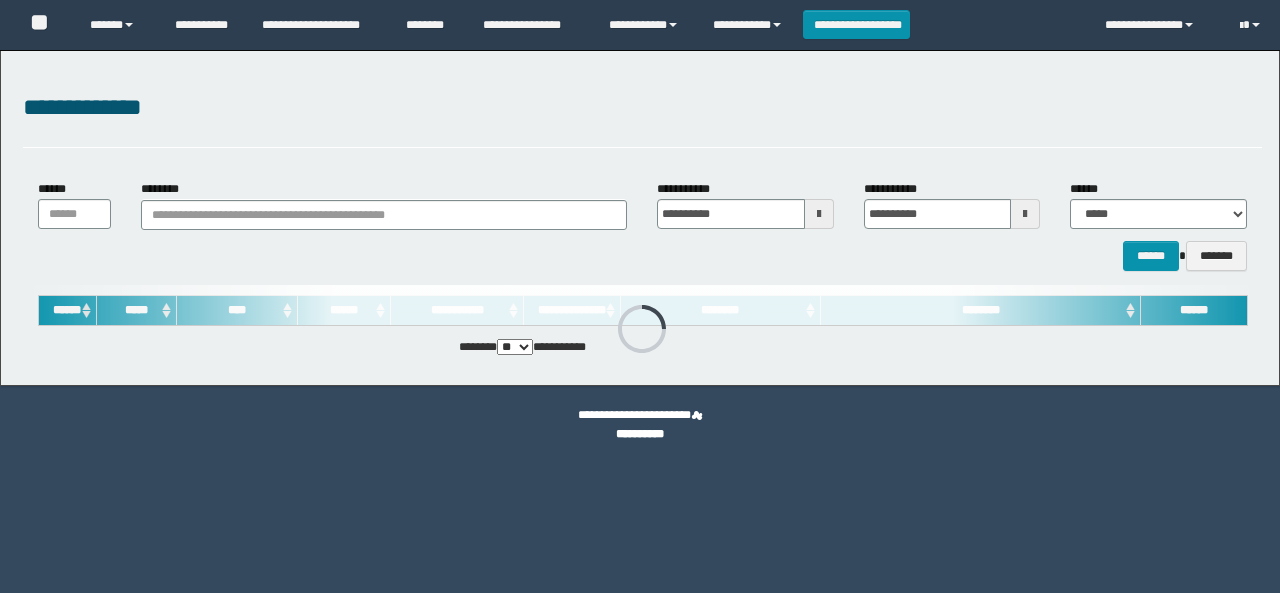 scroll, scrollTop: 0, scrollLeft: 0, axis: both 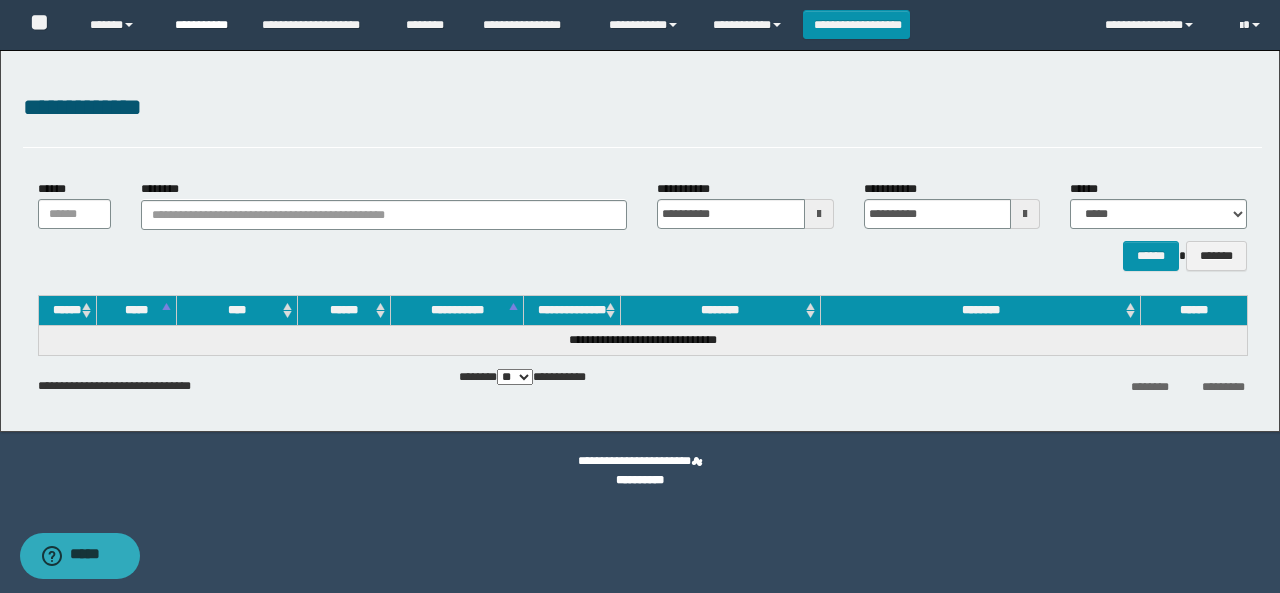 click on "**********" at bounding box center (203, 25) 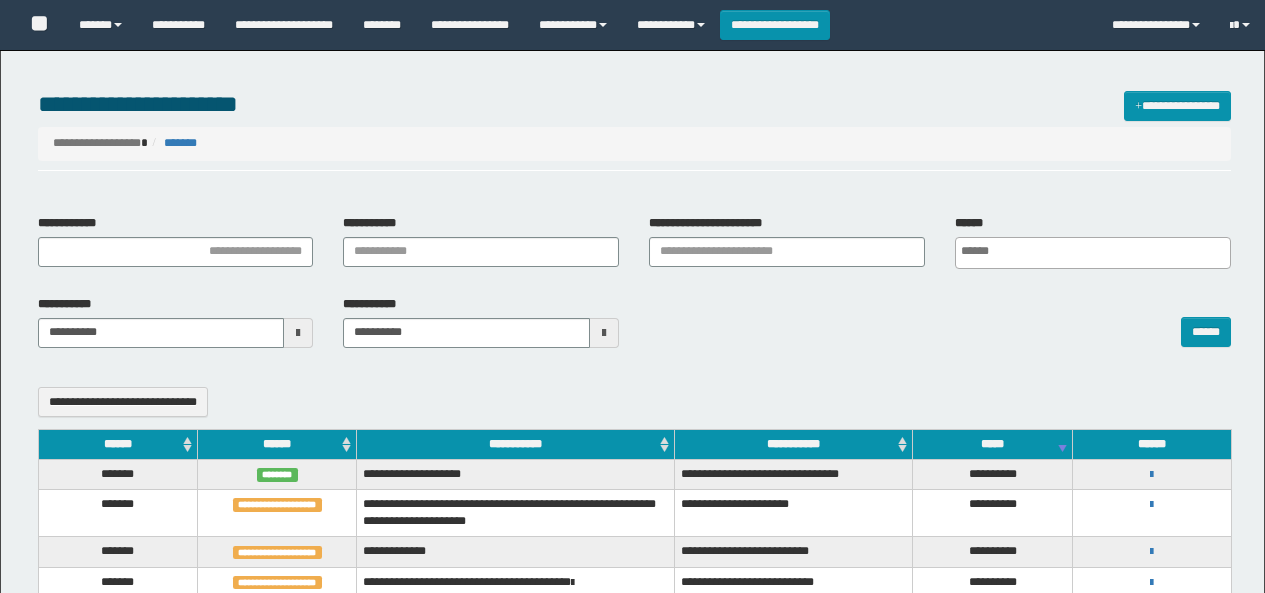 select 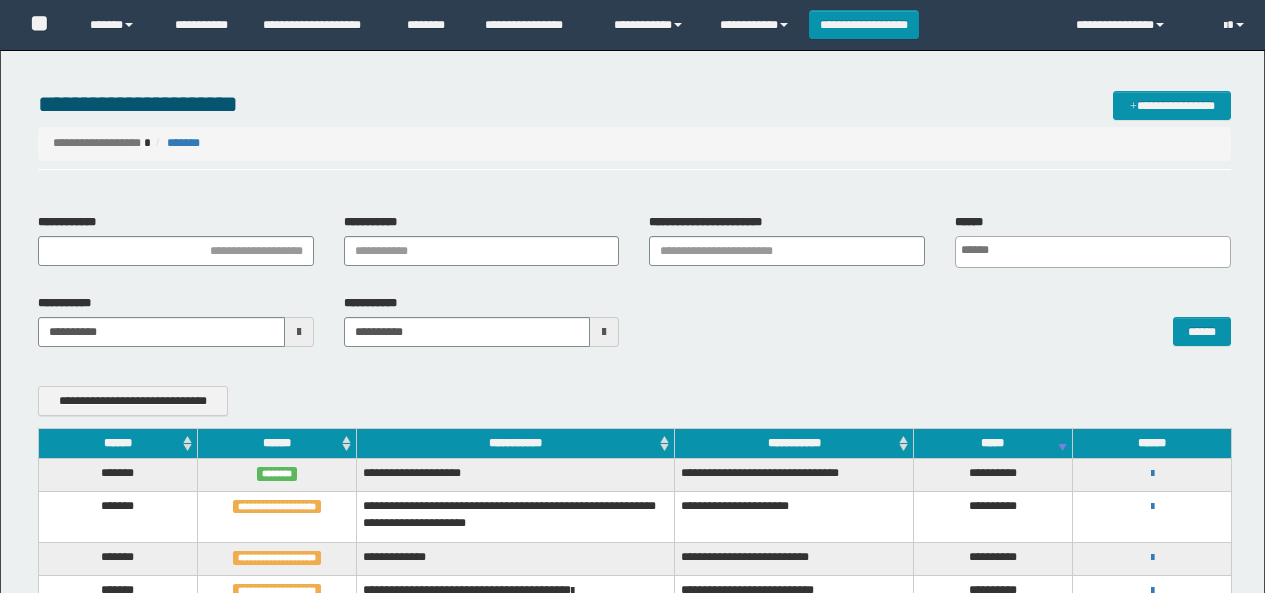 scroll, scrollTop: 0, scrollLeft: 0, axis: both 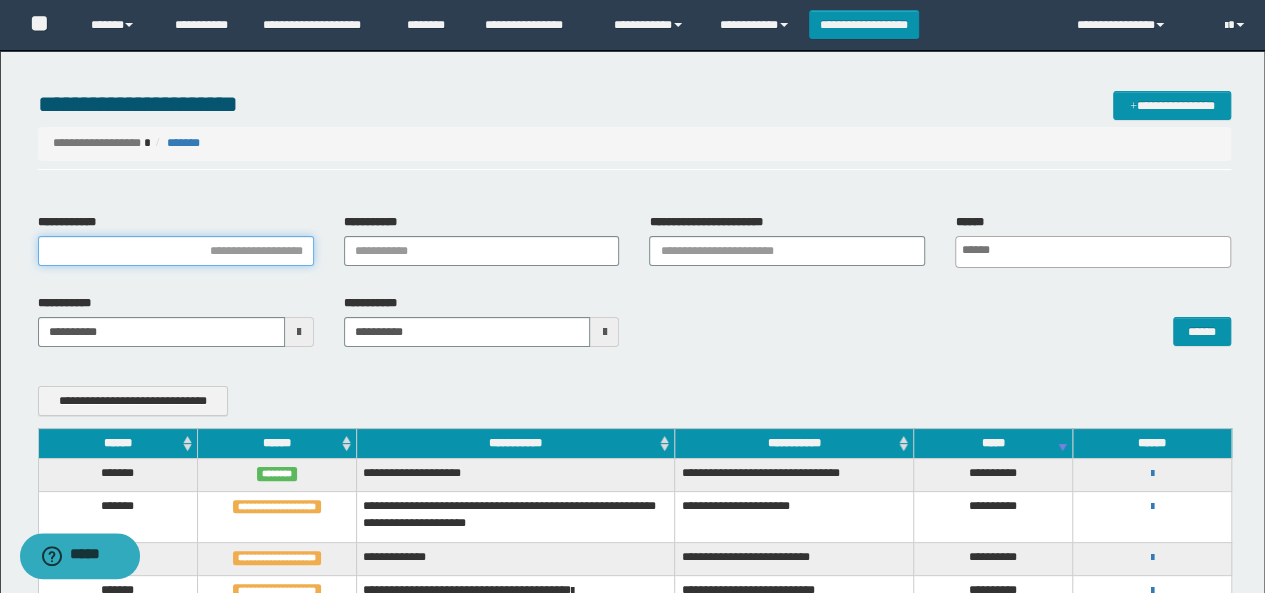 drag, startPoint x: 227, startPoint y: 255, endPoint x: 271, endPoint y: 255, distance: 44 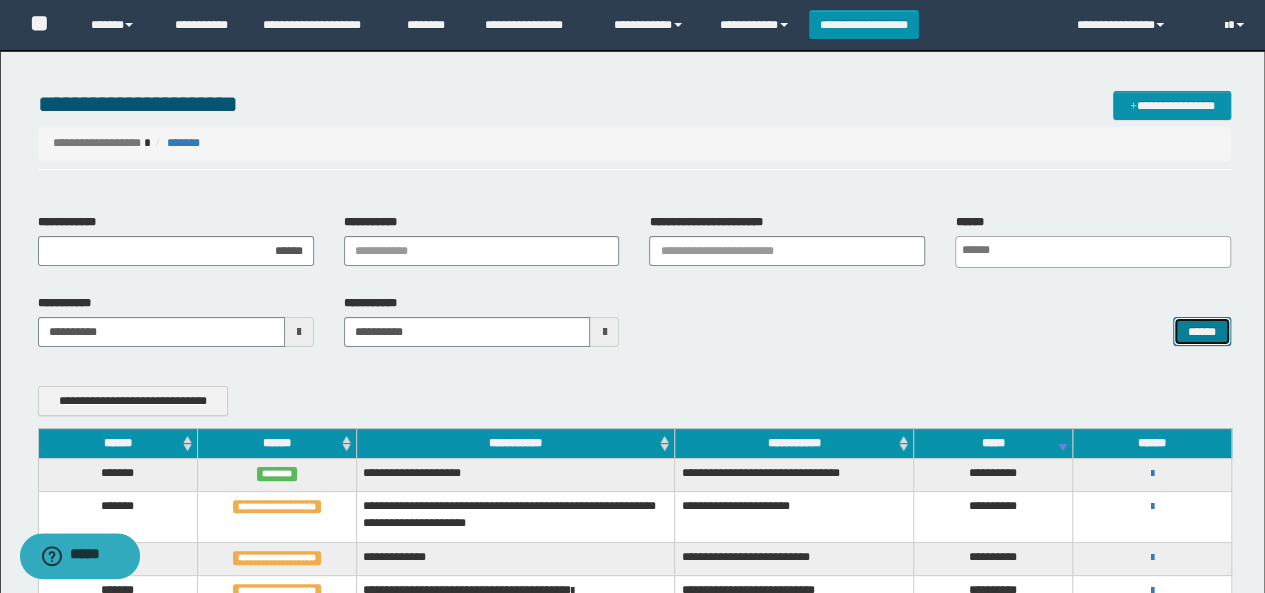 click on "******" at bounding box center [1202, 331] 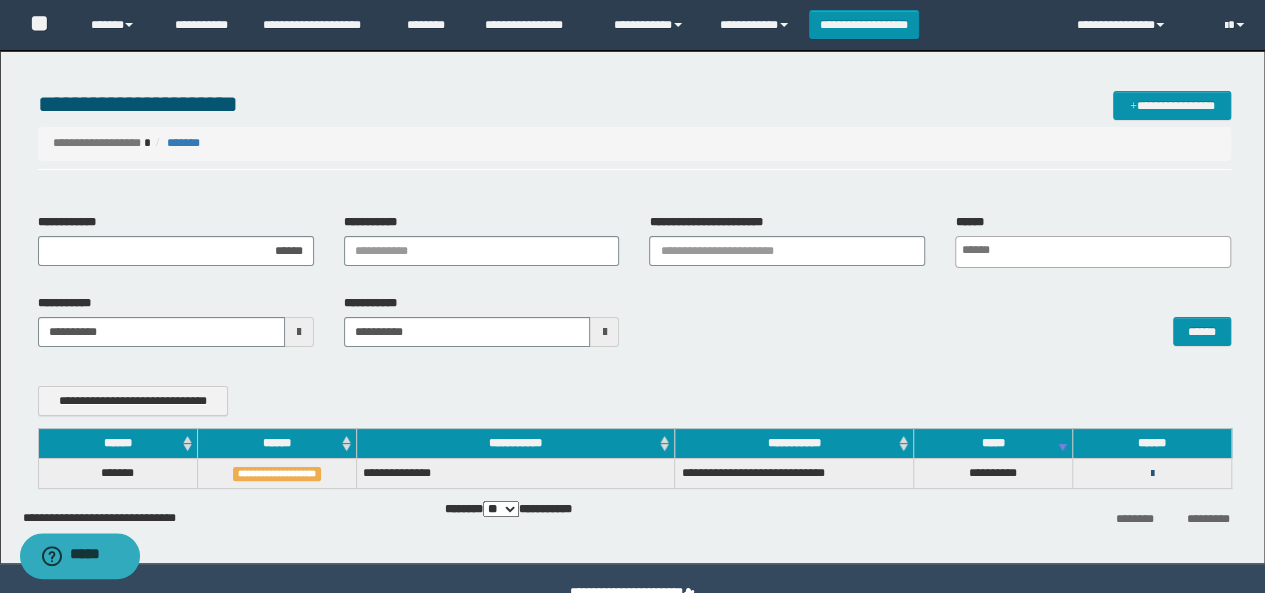 click at bounding box center [1152, 474] 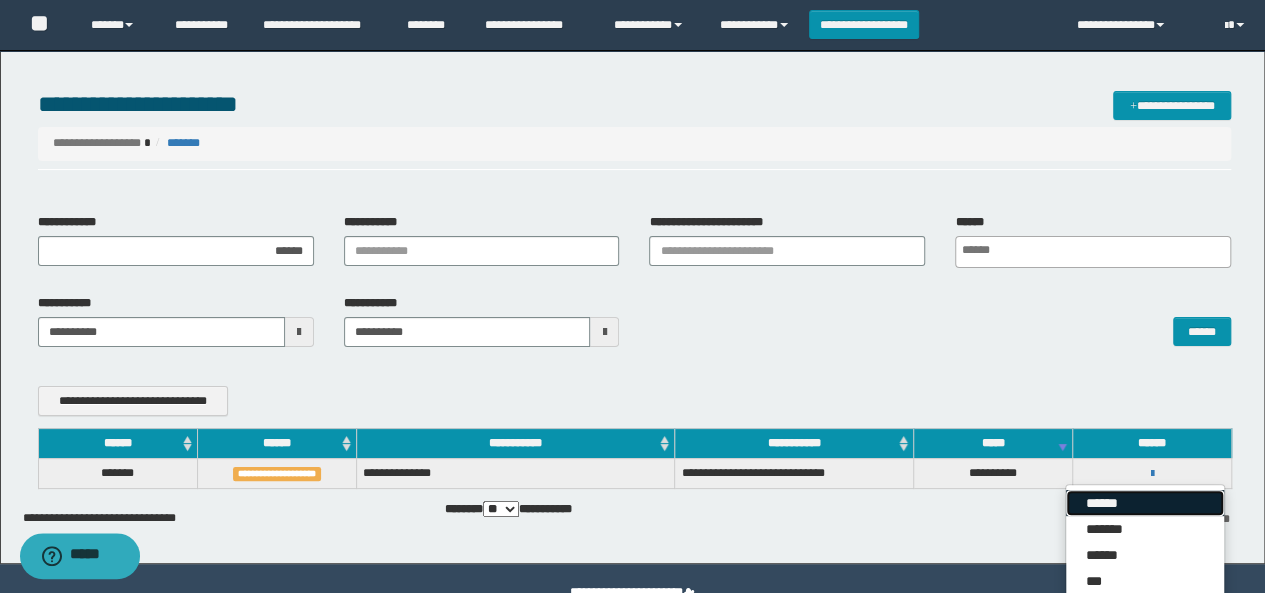 click on "******" at bounding box center [1145, 503] 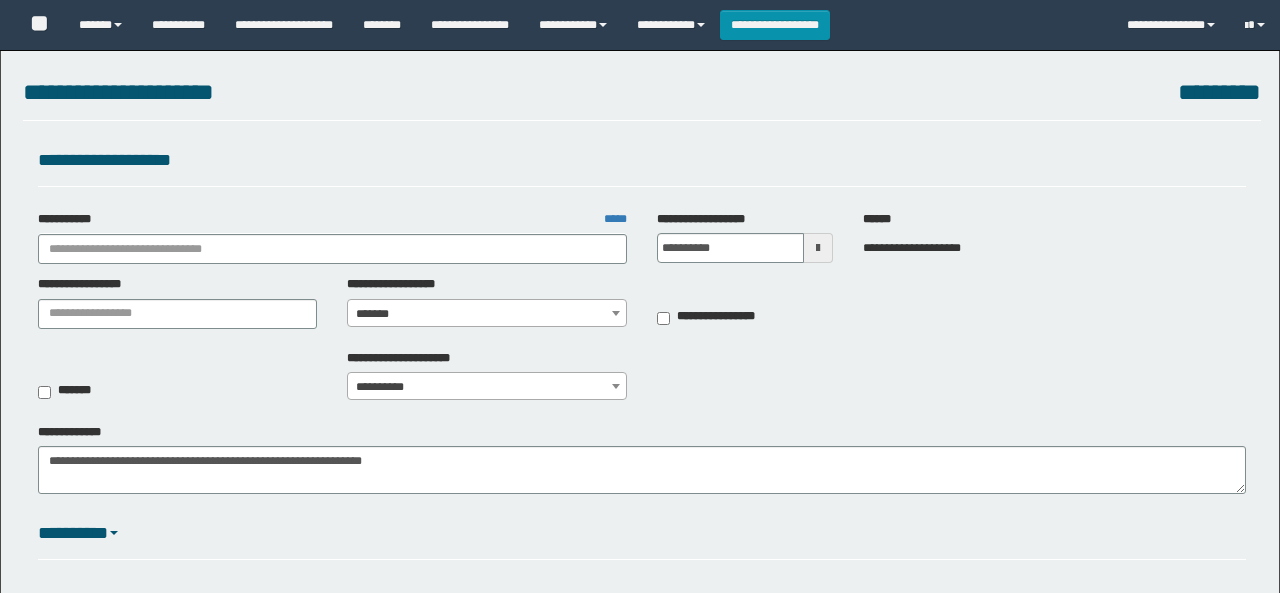 select on "***" 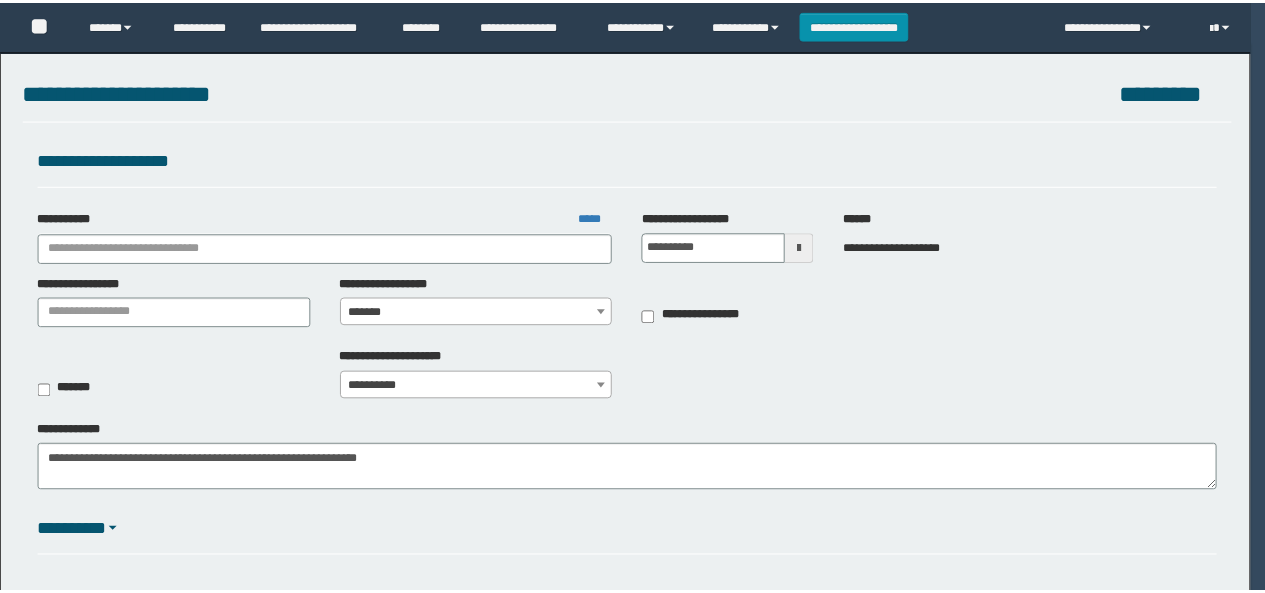 scroll, scrollTop: 0, scrollLeft: 0, axis: both 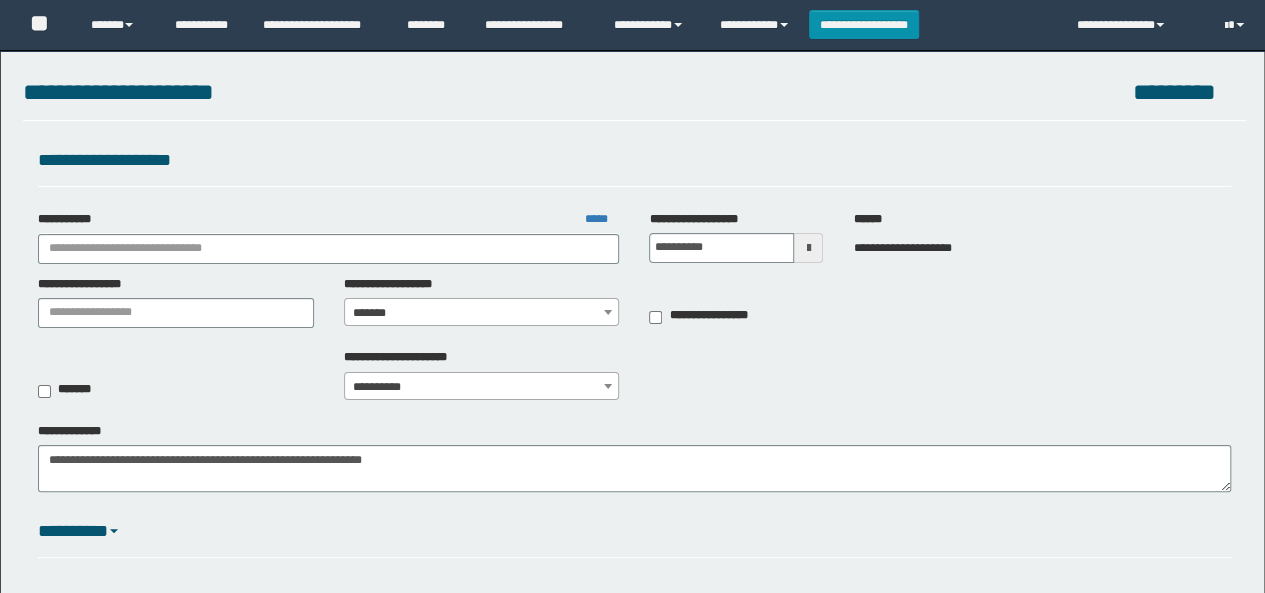 type on "**********" 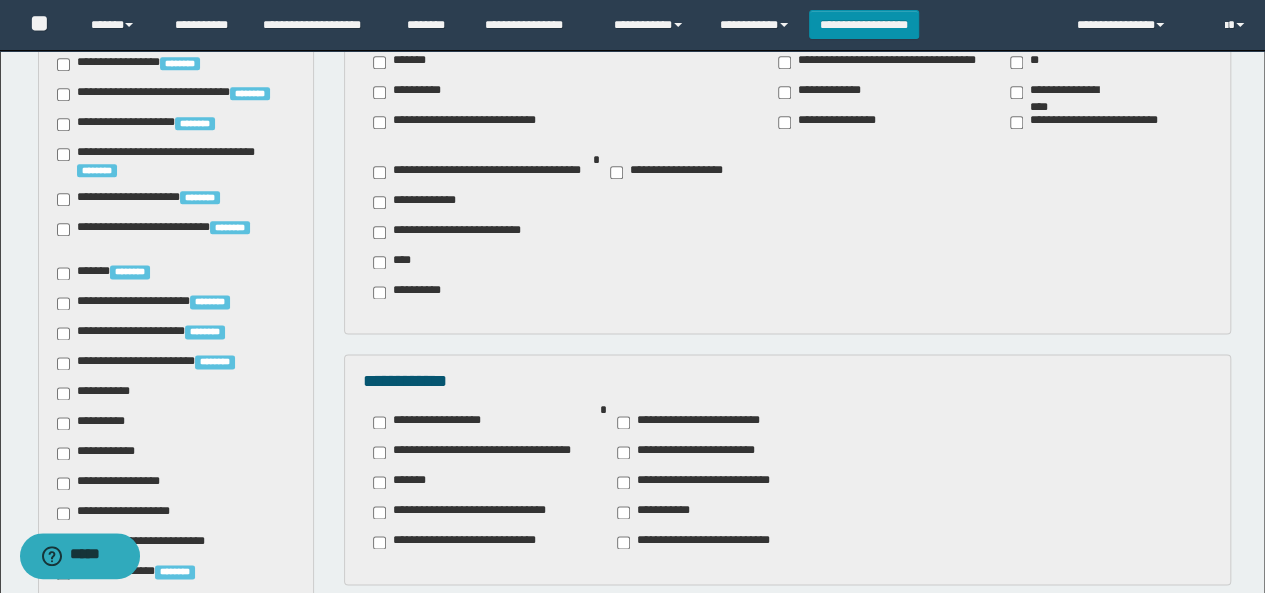 scroll, scrollTop: 1200, scrollLeft: 0, axis: vertical 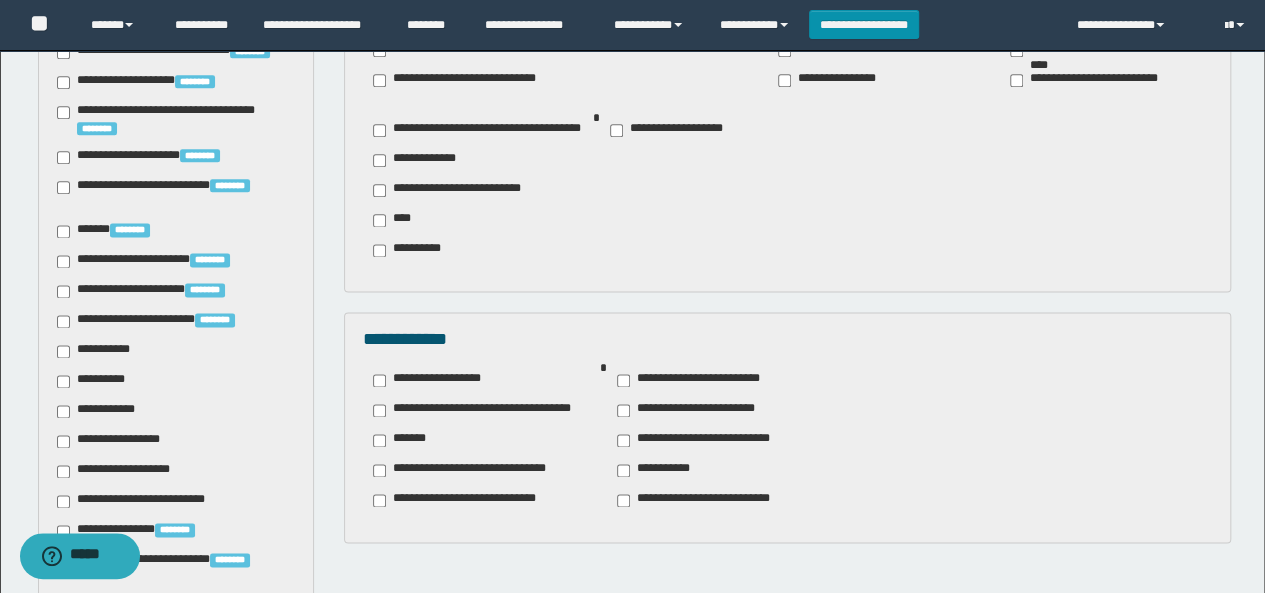 click on "**********" at bounding box center (435, 380) 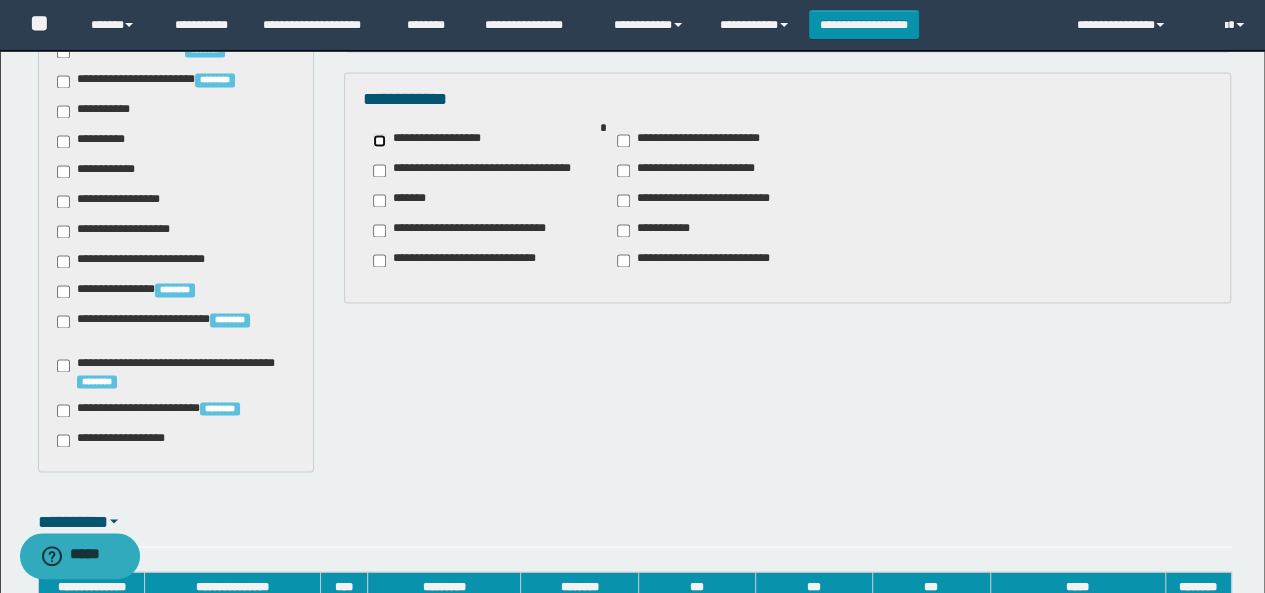 scroll, scrollTop: 1670, scrollLeft: 0, axis: vertical 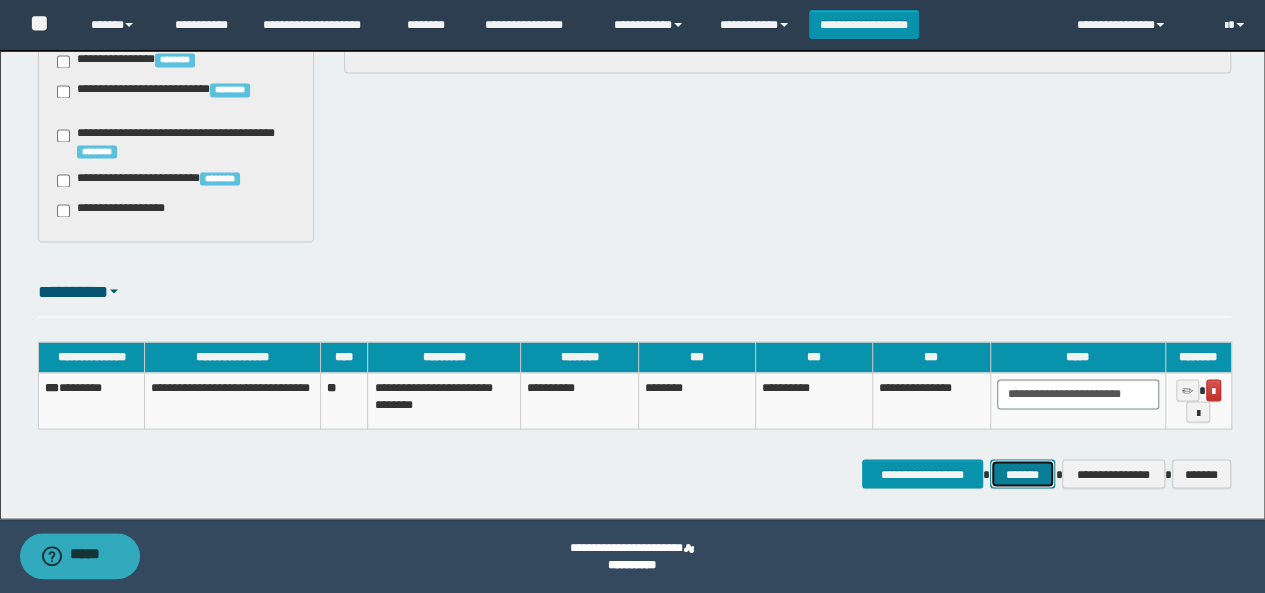 click on "*******" at bounding box center [1022, 473] 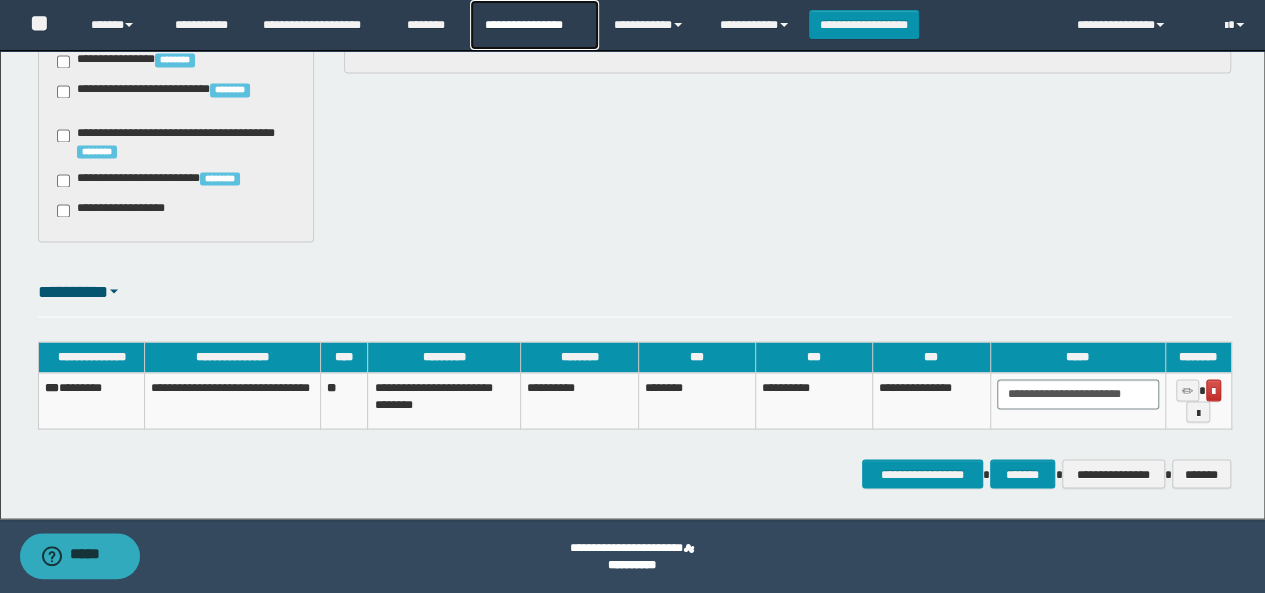 click on "**********" at bounding box center [534, 25] 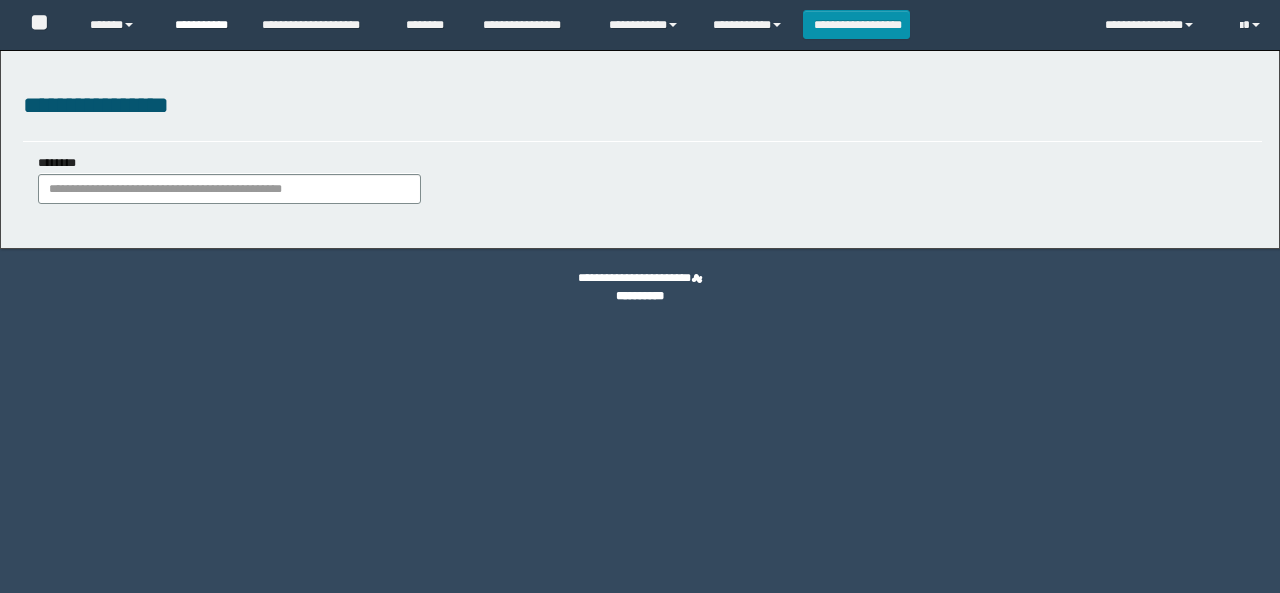 scroll, scrollTop: 0, scrollLeft: 0, axis: both 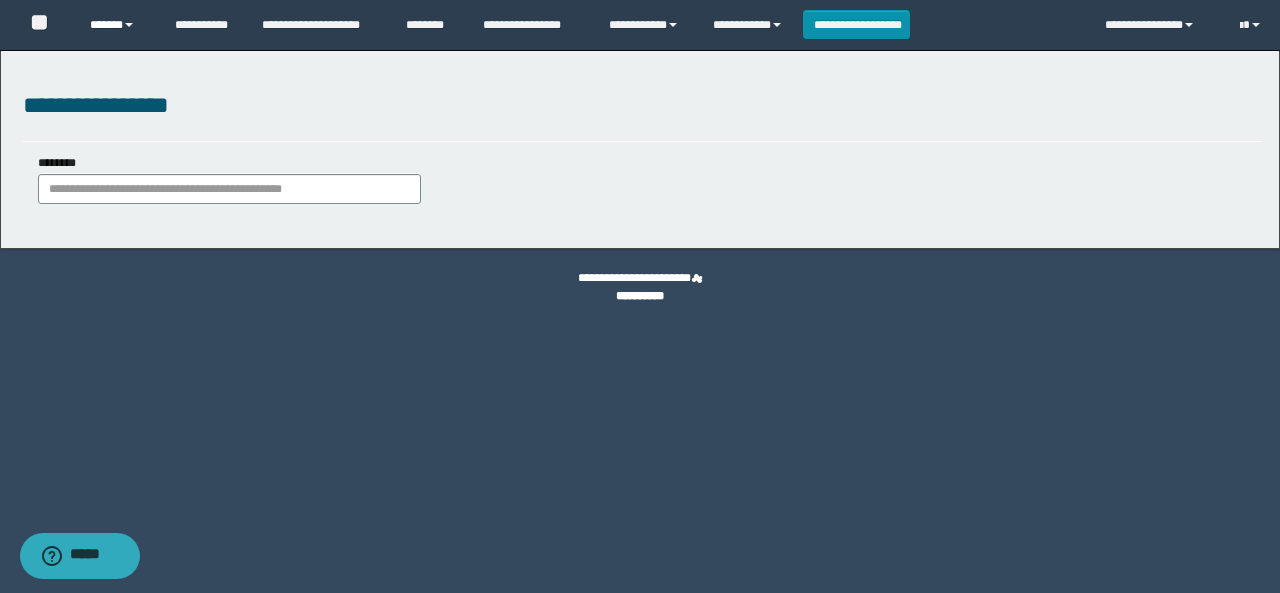 click on "******" at bounding box center (117, 25) 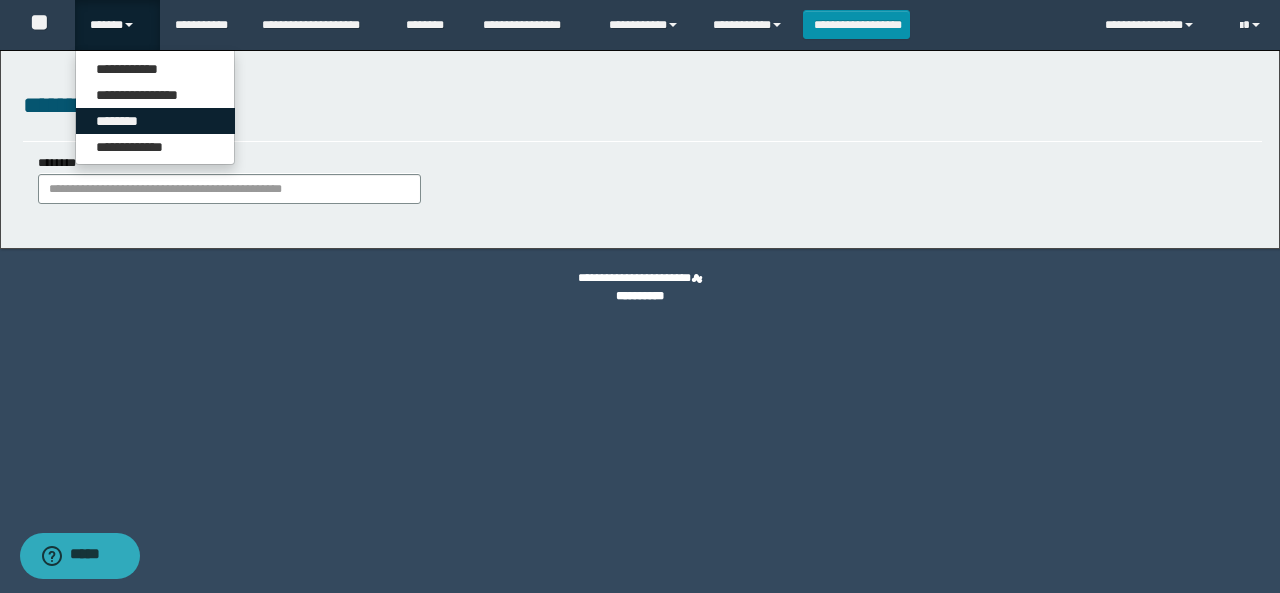 click on "********" at bounding box center [155, 121] 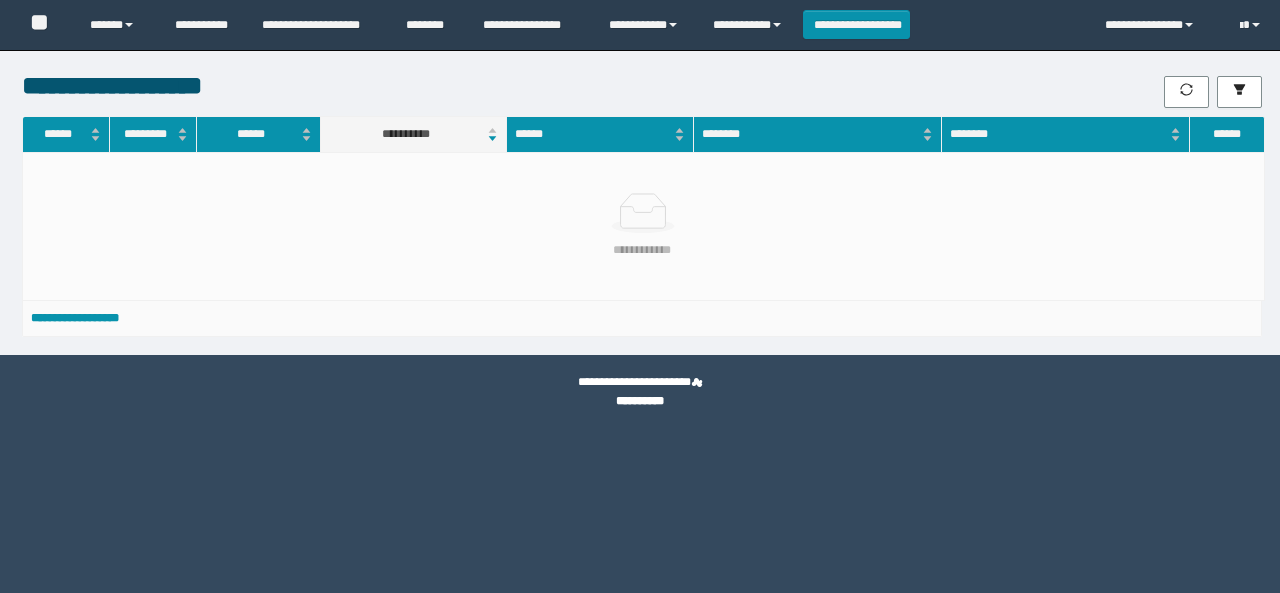 scroll, scrollTop: 0, scrollLeft: 0, axis: both 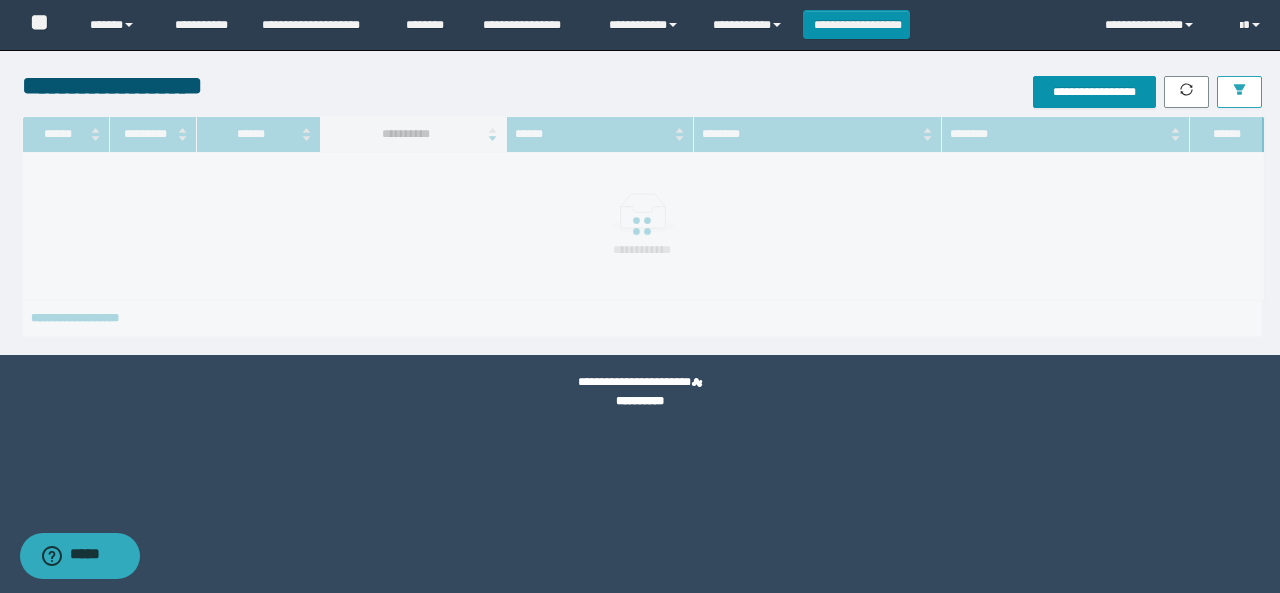 click 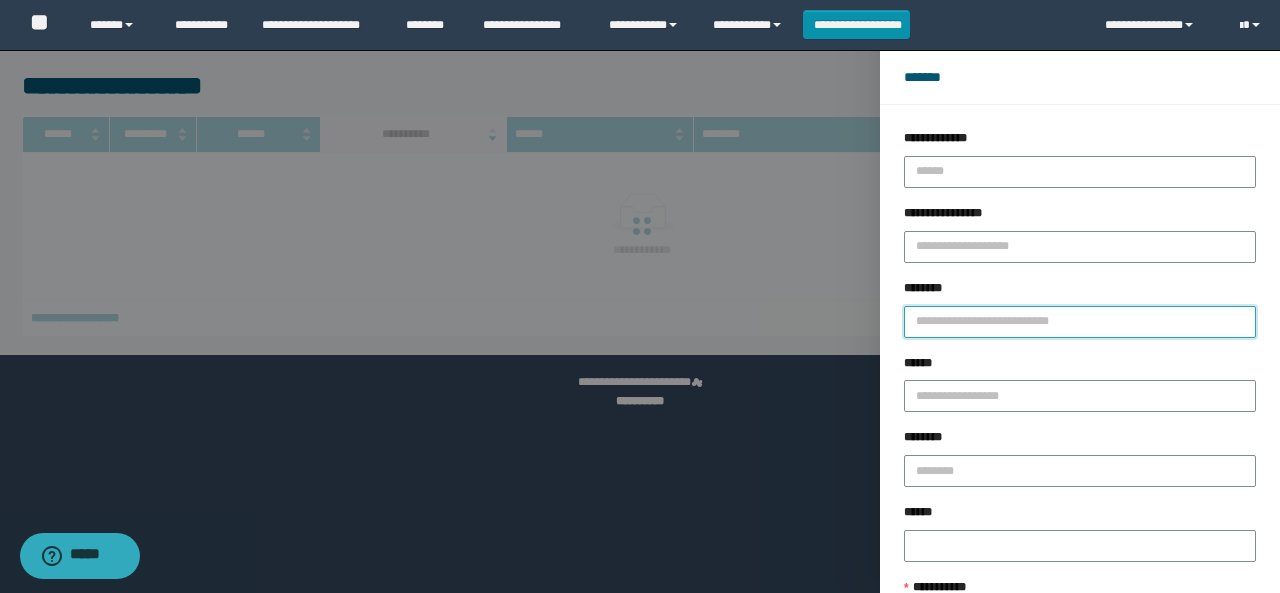 click on "********" at bounding box center [1080, 322] 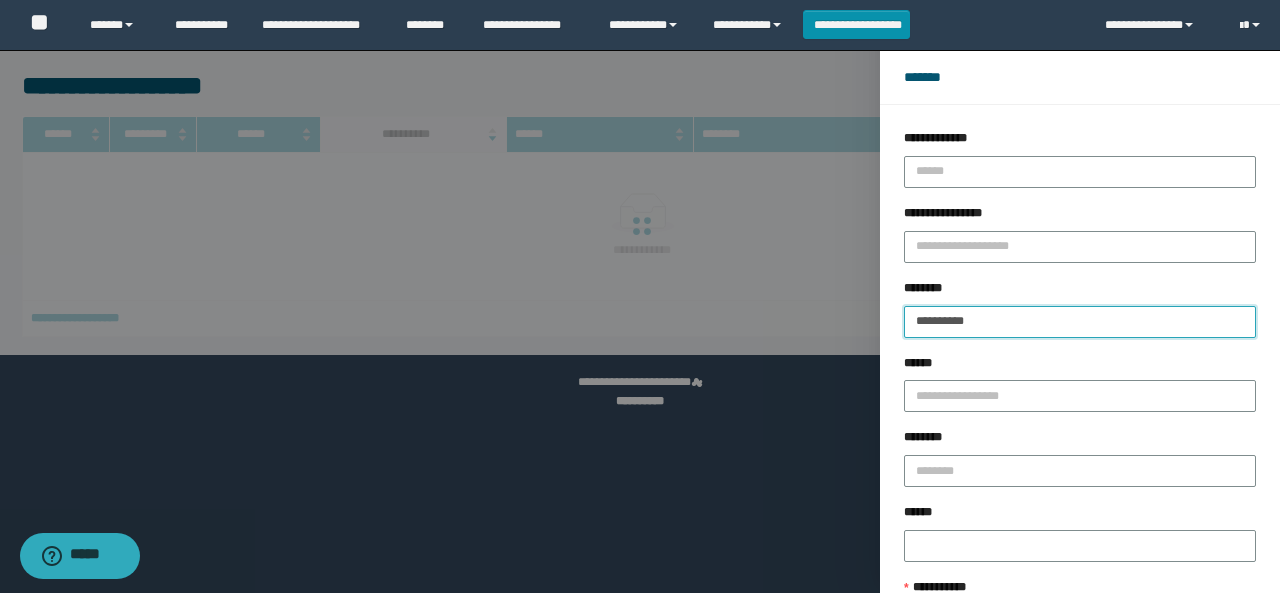 type on "**********" 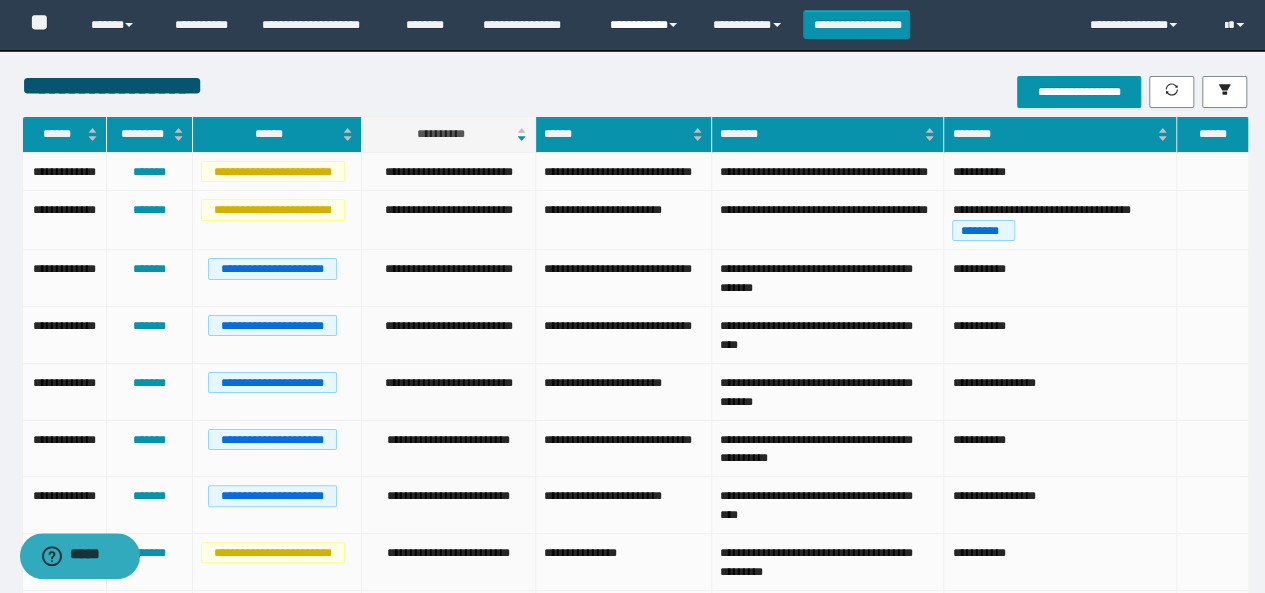 click on "**********" at bounding box center (646, 25) 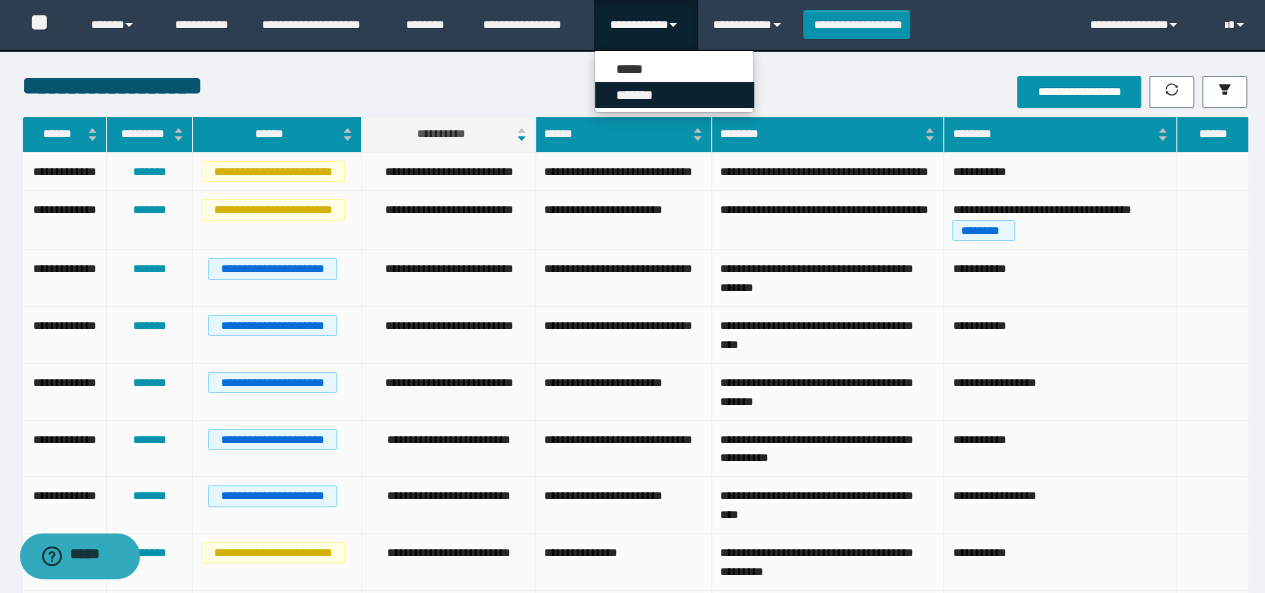 click on "*******" at bounding box center (674, 95) 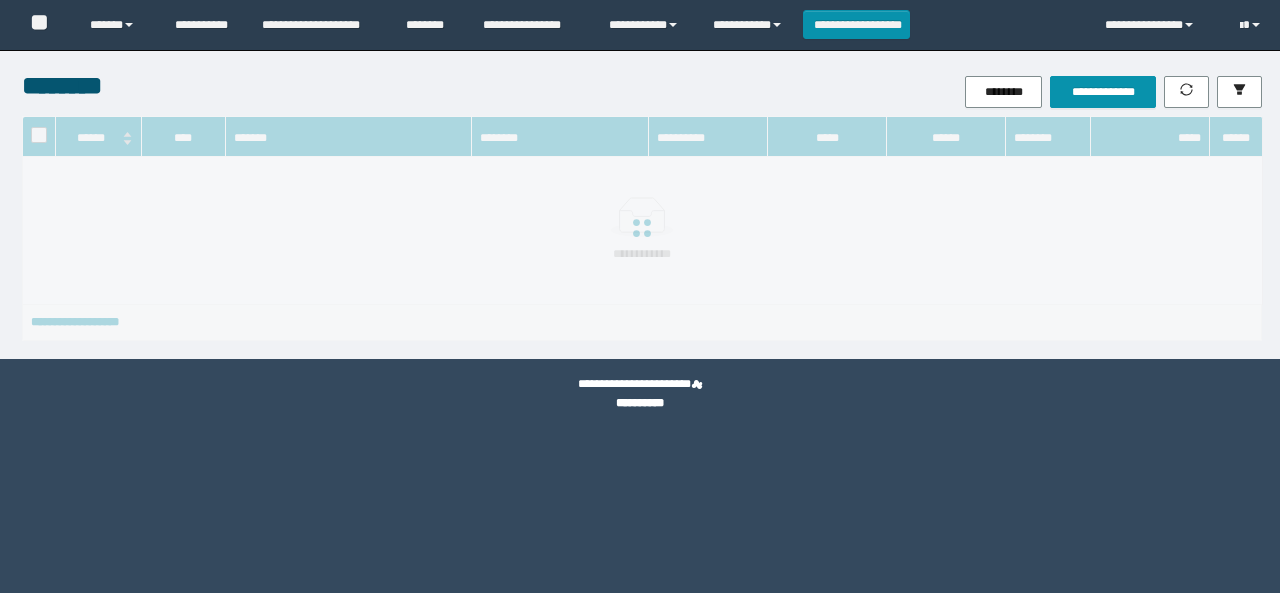 scroll, scrollTop: 0, scrollLeft: 0, axis: both 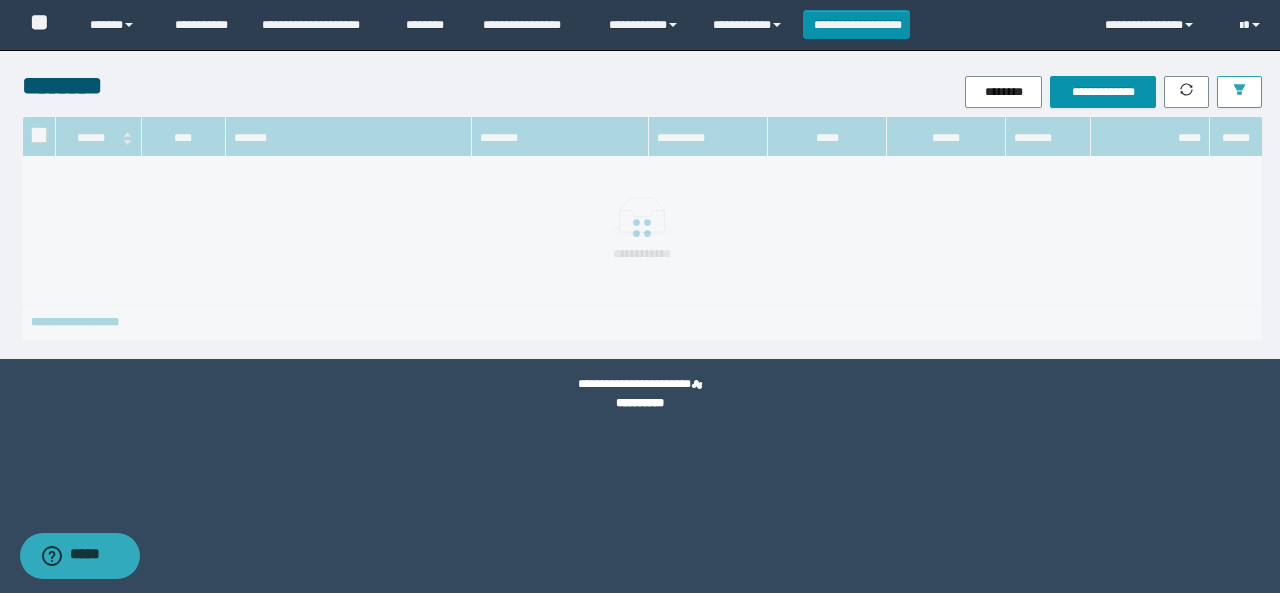 click at bounding box center (1239, 92) 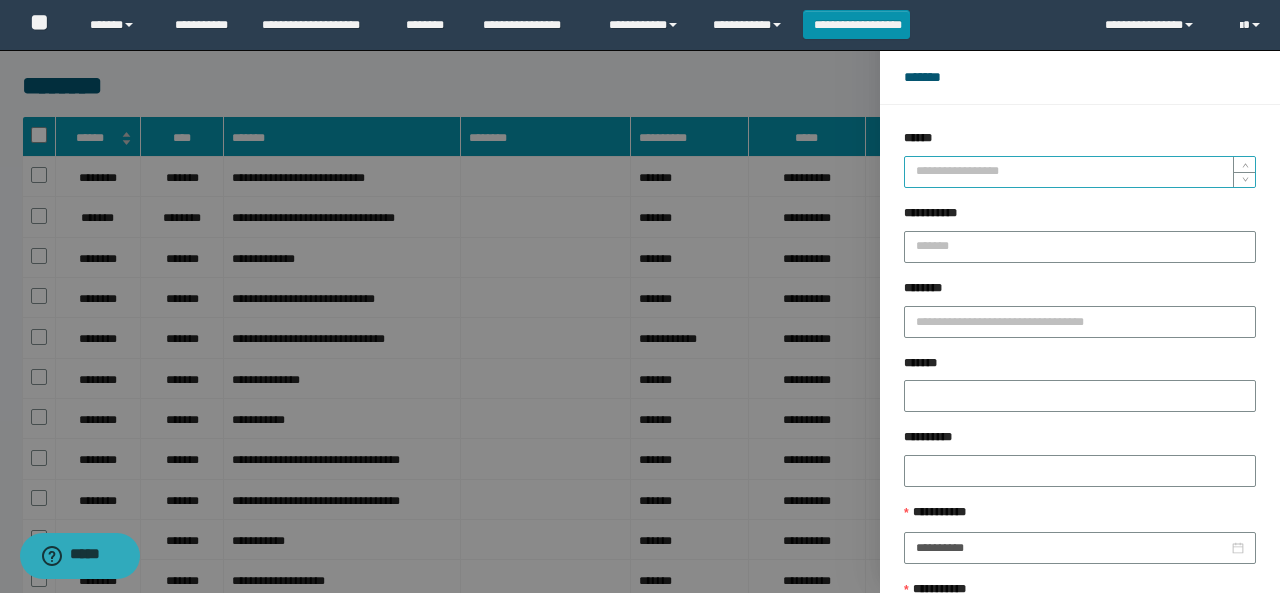 click on "******" at bounding box center [1080, 172] 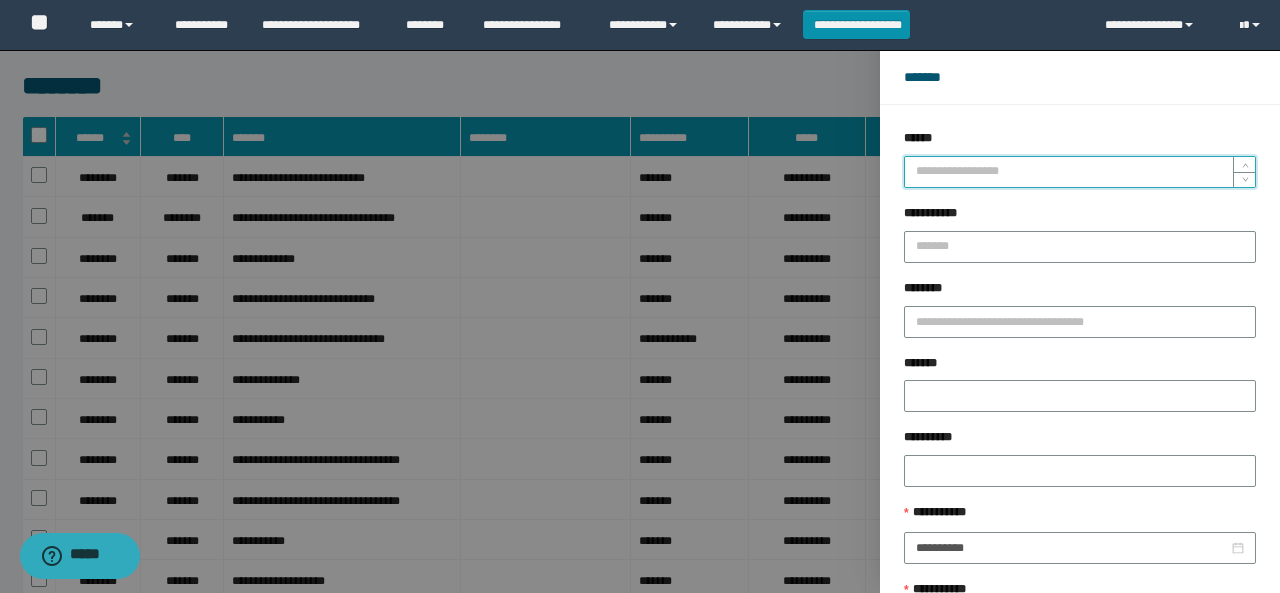 type on "*" 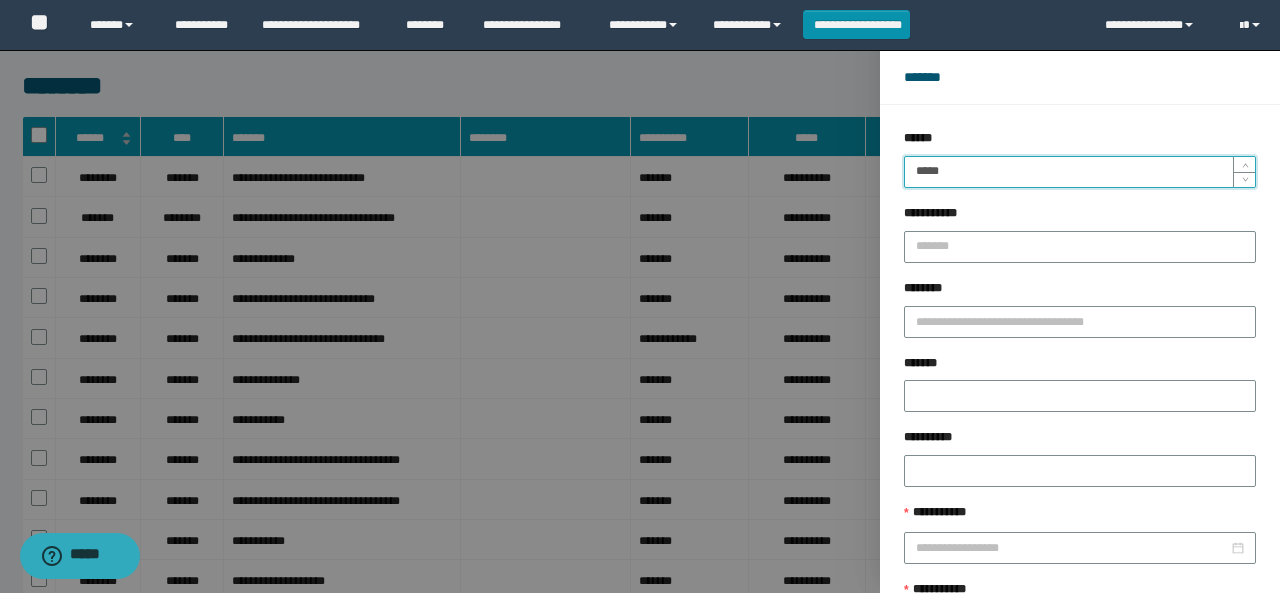 type on "*****" 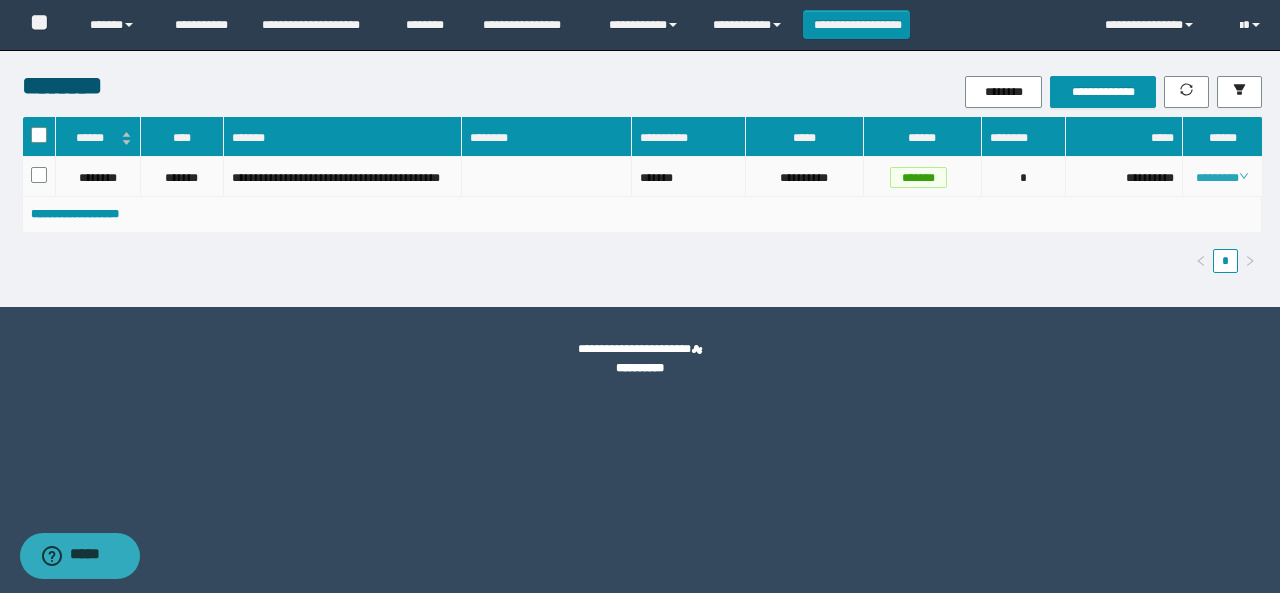 click on "********" at bounding box center (1222, 178) 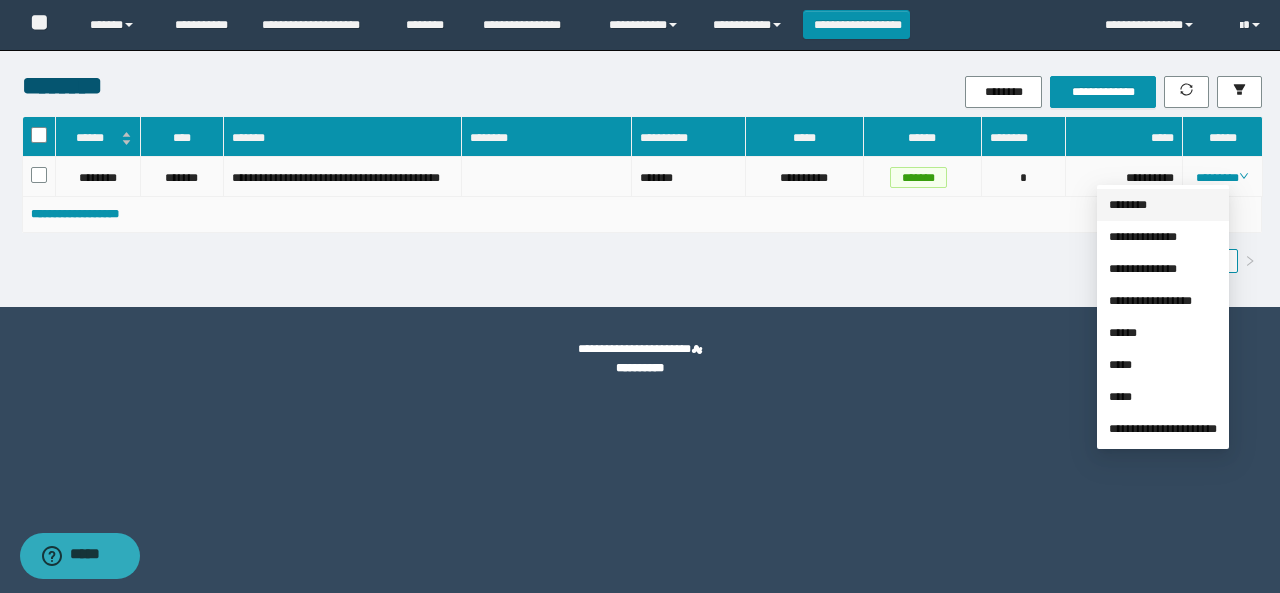 click on "********" at bounding box center [1128, 205] 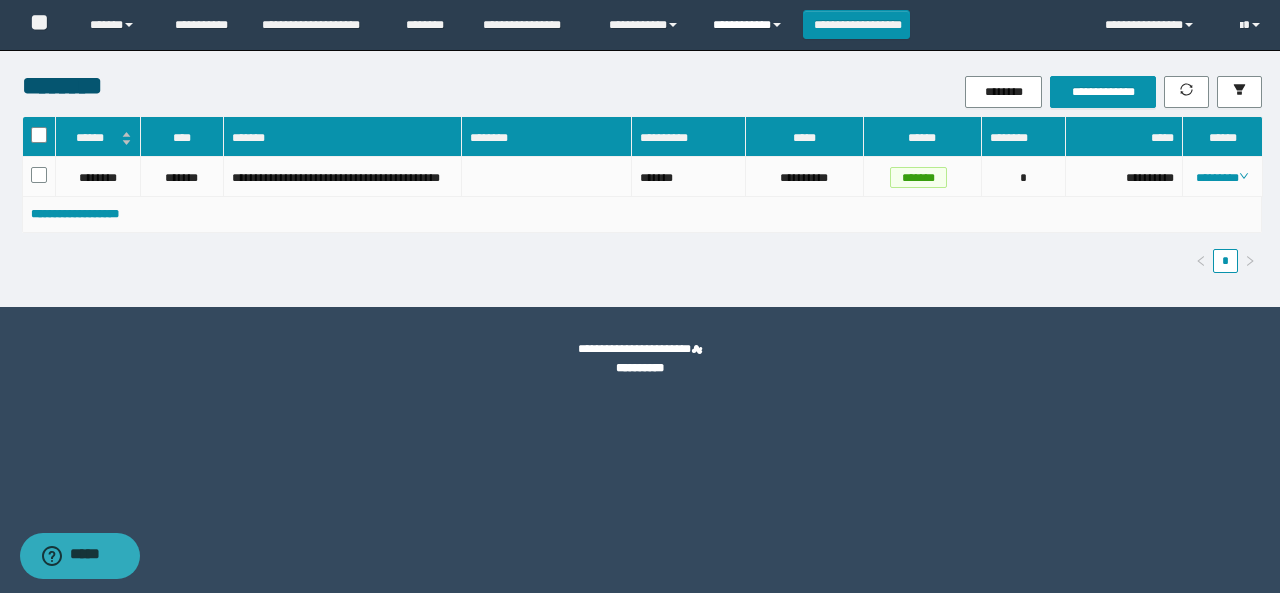 click on "**********" at bounding box center [750, 25] 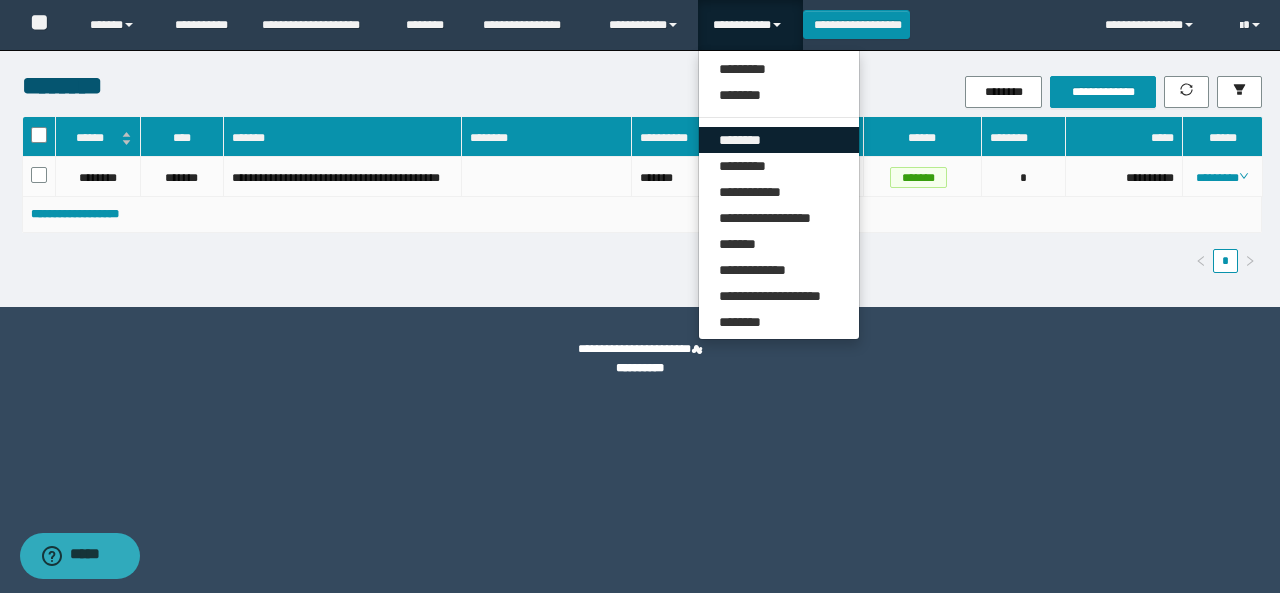 click on "********" at bounding box center [779, 140] 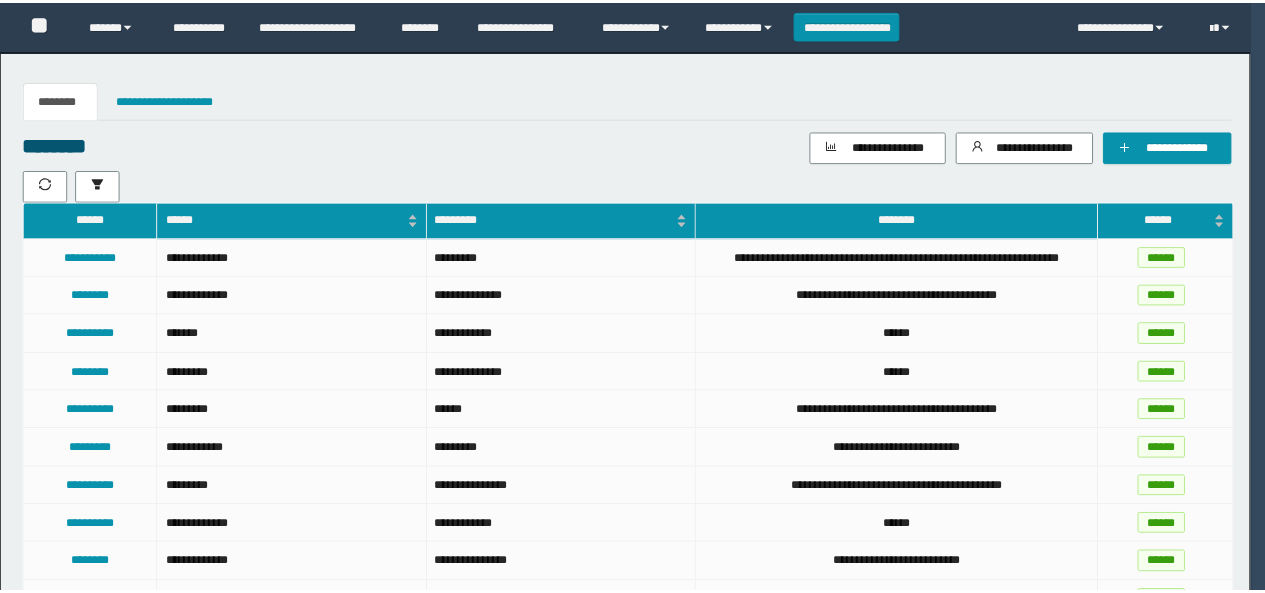 scroll, scrollTop: 0, scrollLeft: 0, axis: both 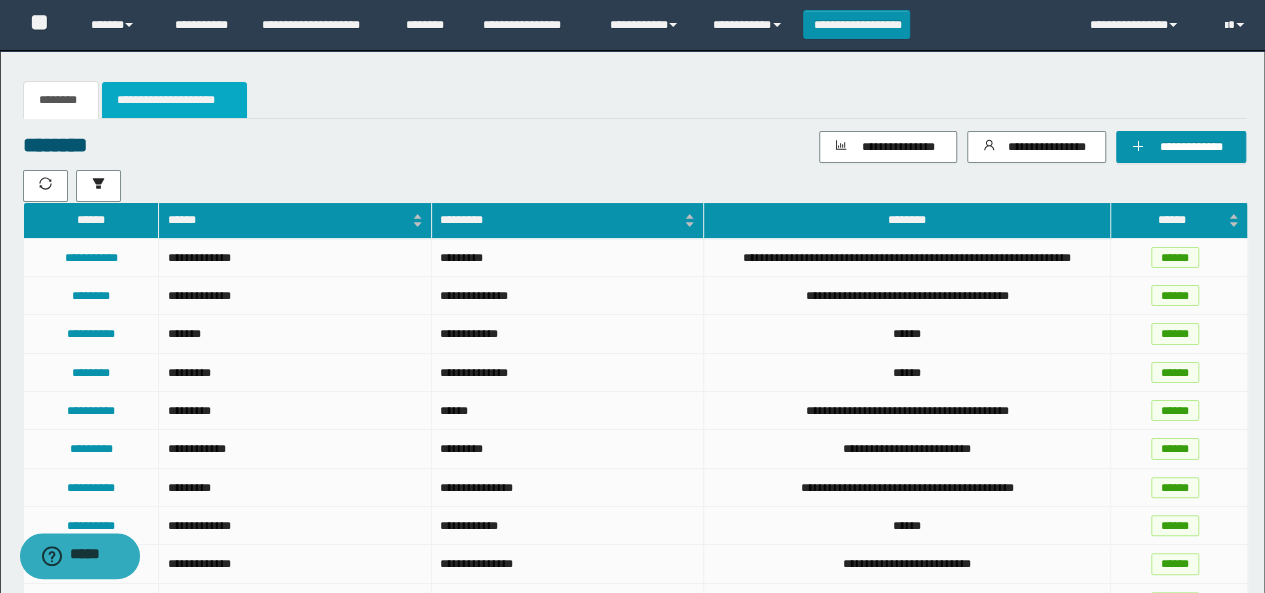 click on "**********" at bounding box center (174, 100) 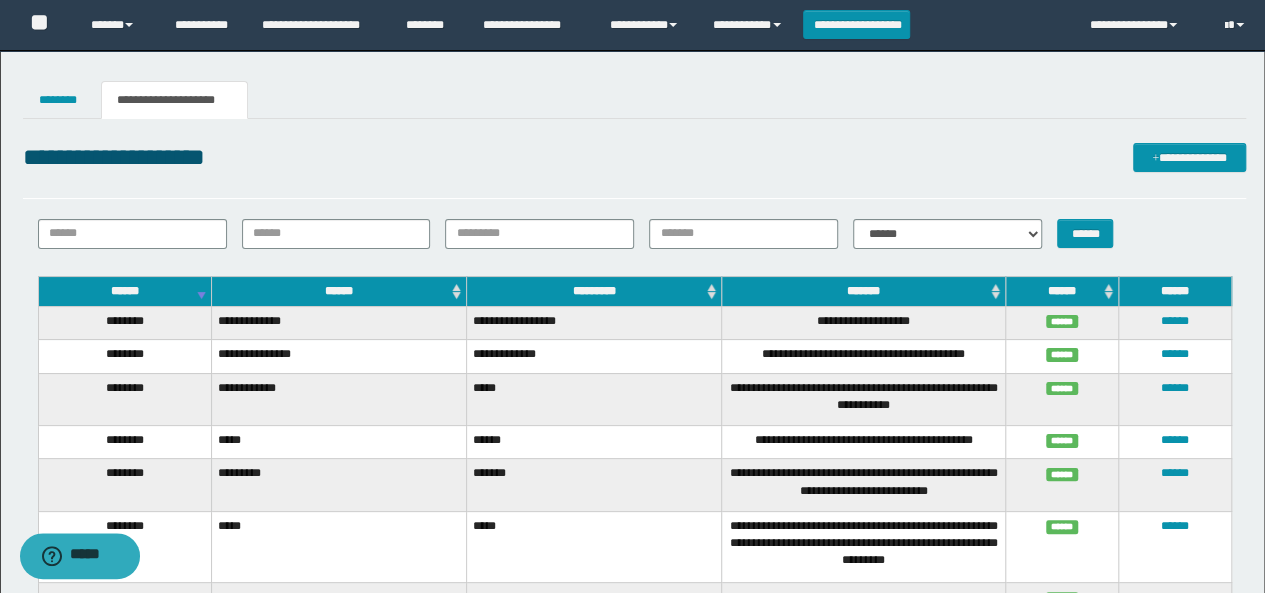 click on "*******" at bounding box center (864, 291) 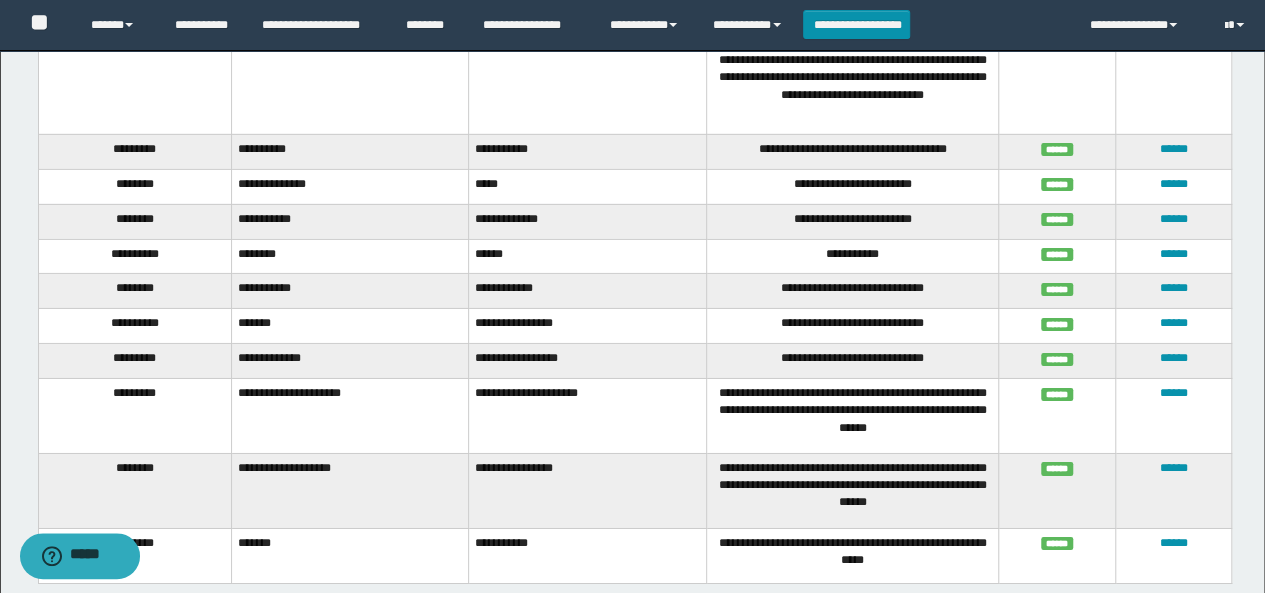 scroll, scrollTop: 3300, scrollLeft: 0, axis: vertical 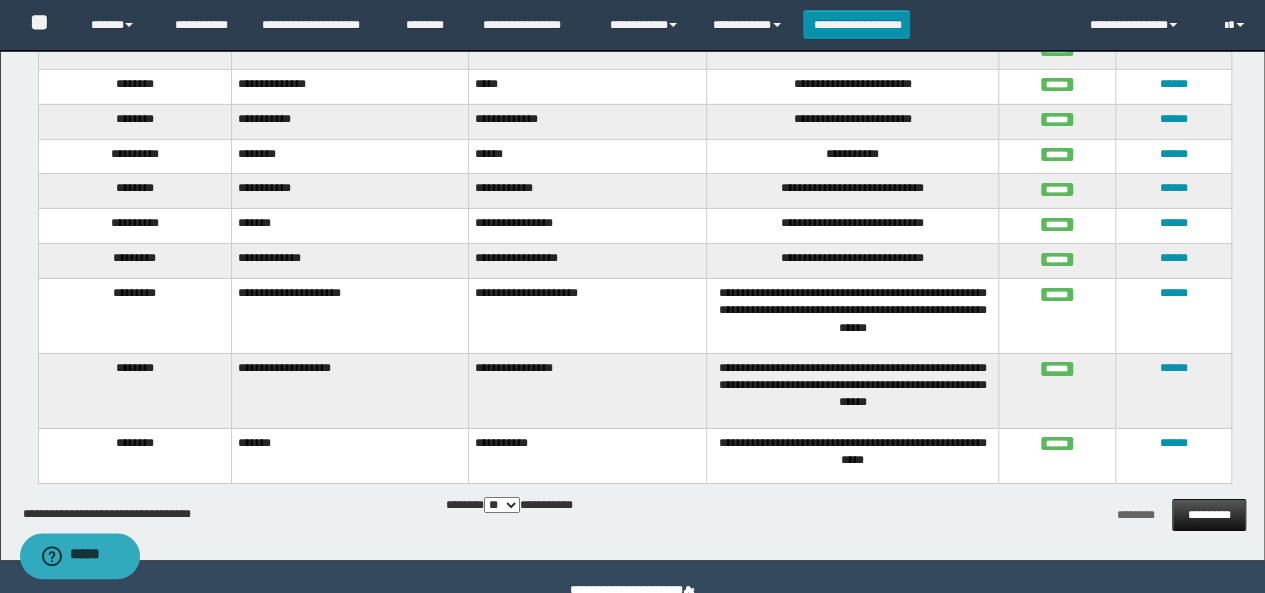 click on "*********" at bounding box center (1209, 515) 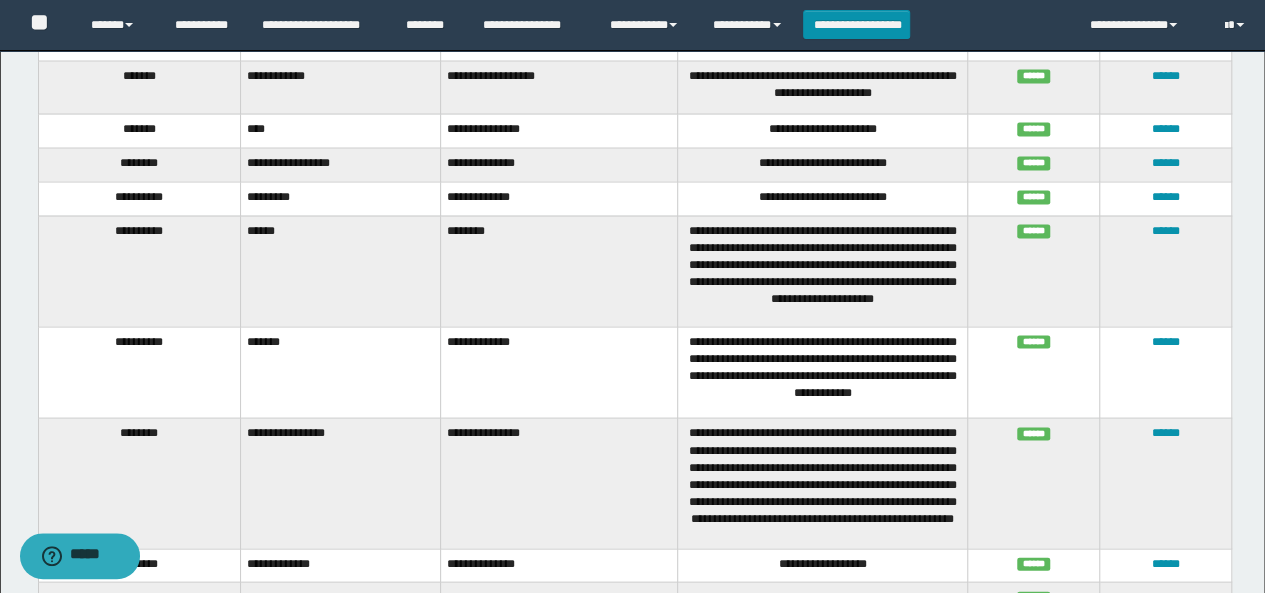 scroll, scrollTop: 2043, scrollLeft: 0, axis: vertical 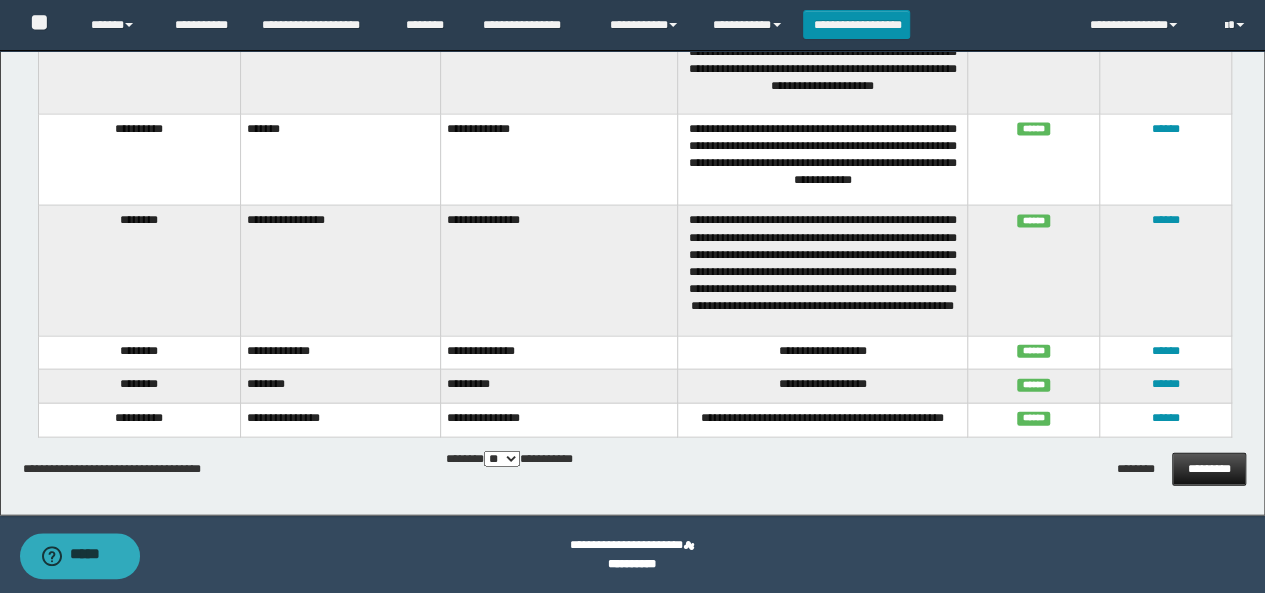 click on "*********" at bounding box center [1209, 469] 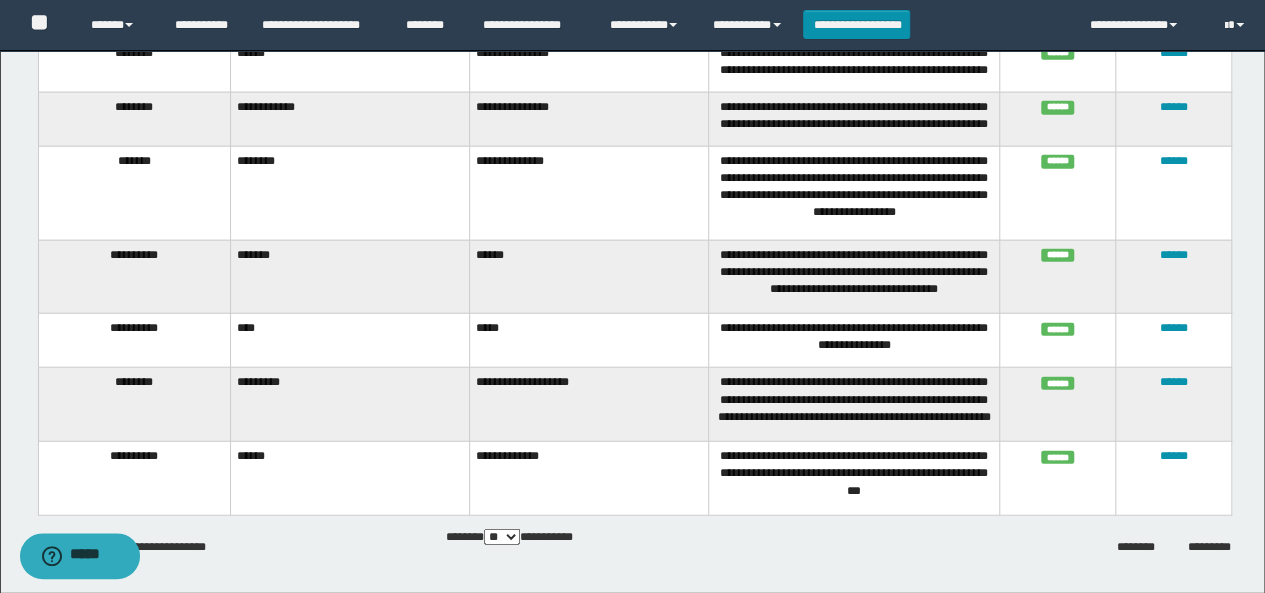 scroll, scrollTop: 2343, scrollLeft: 0, axis: vertical 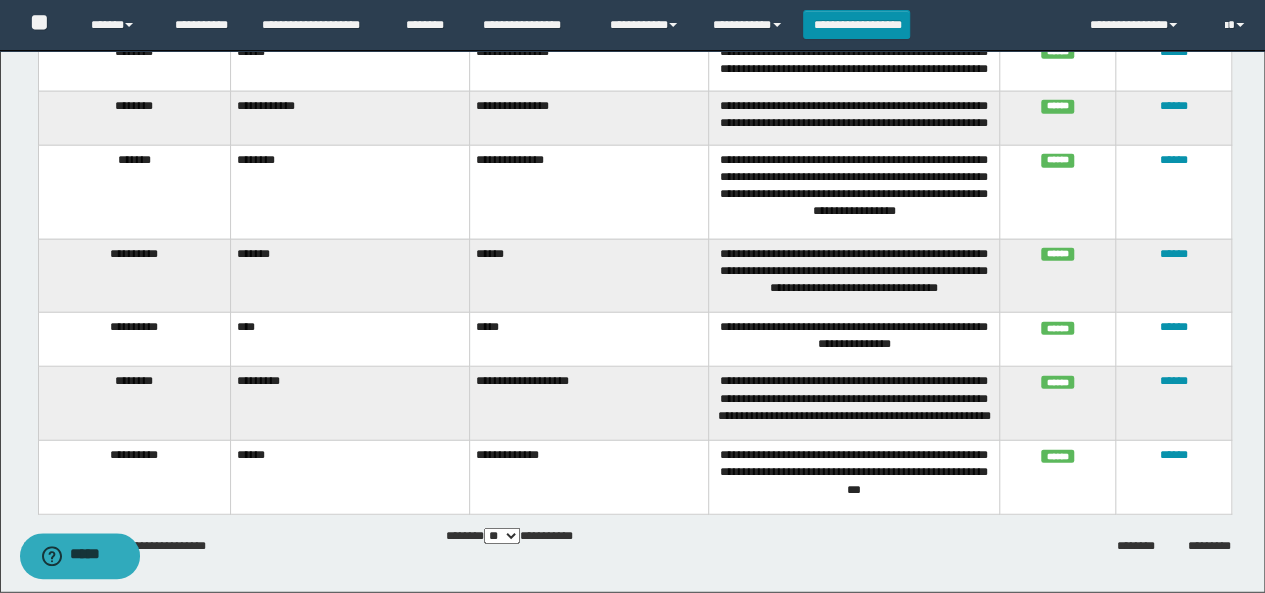 click on "**********" at bounding box center [635, -746] 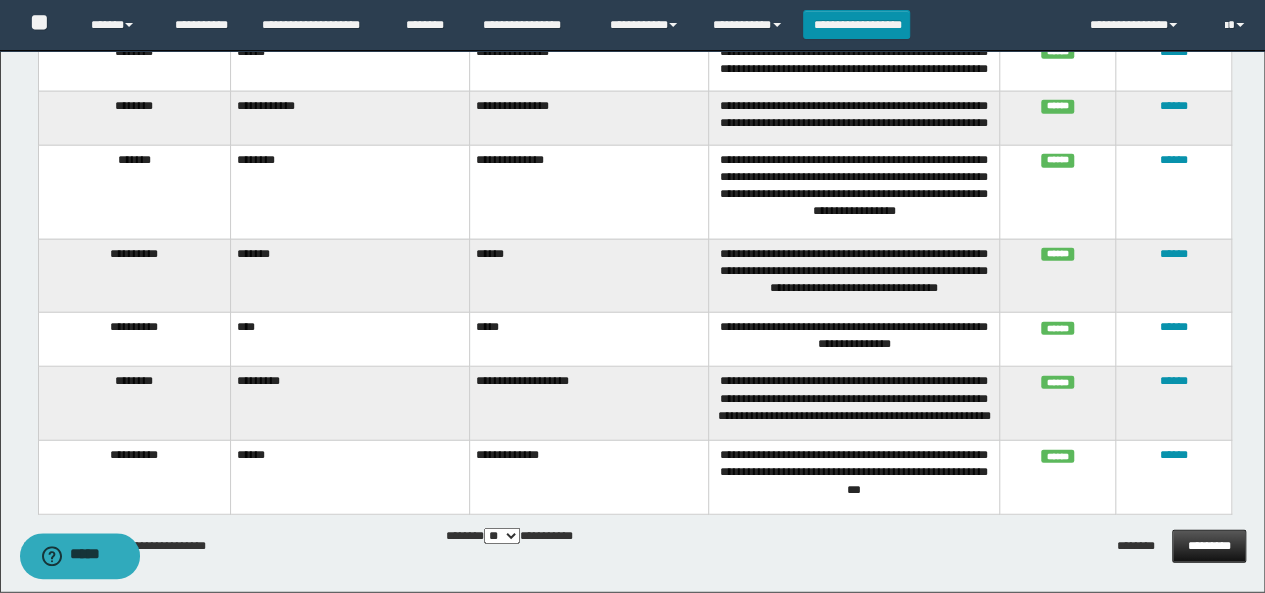 click on "*********" at bounding box center [1209, 546] 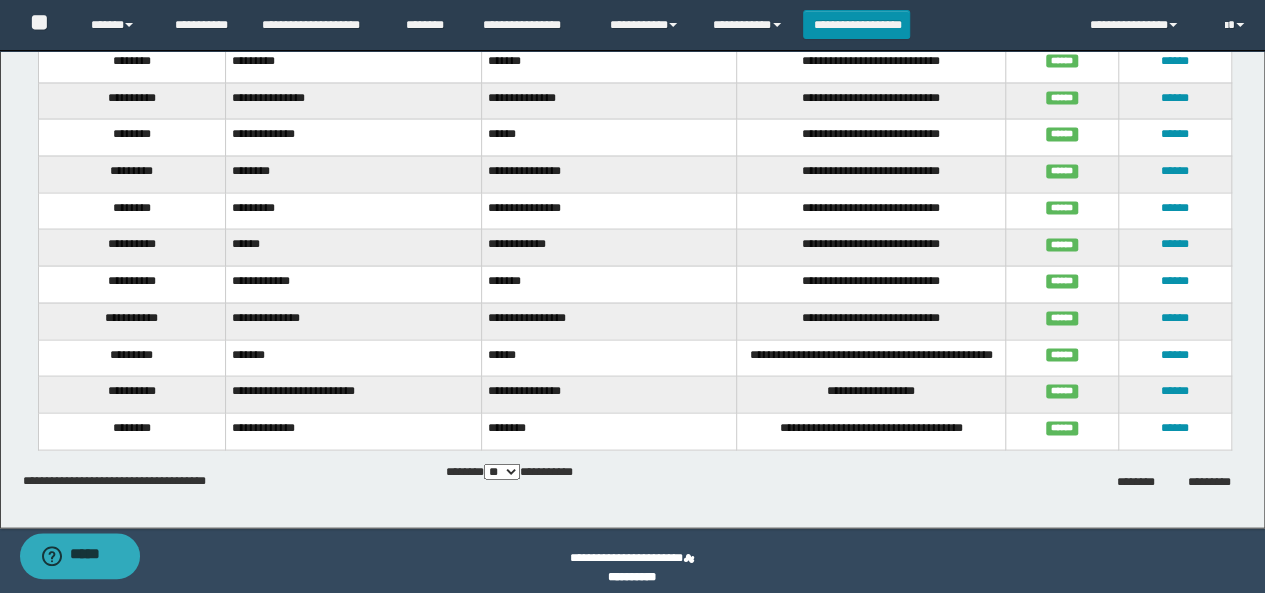 scroll, scrollTop: 1872, scrollLeft: 0, axis: vertical 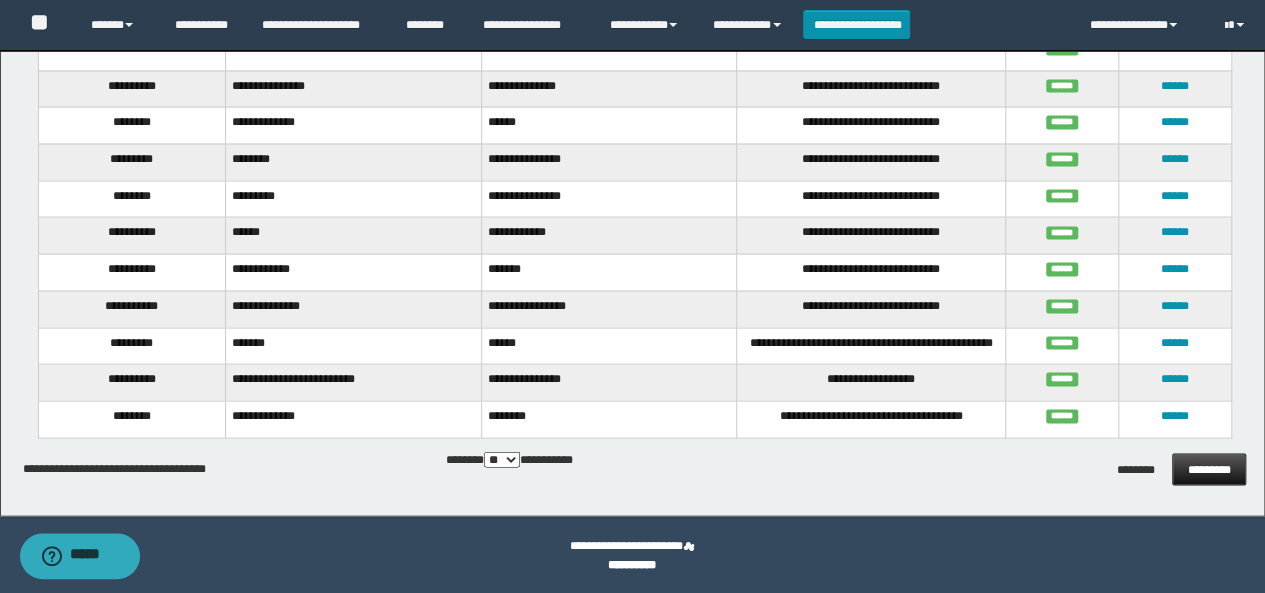 click on "*********" at bounding box center [1209, 469] 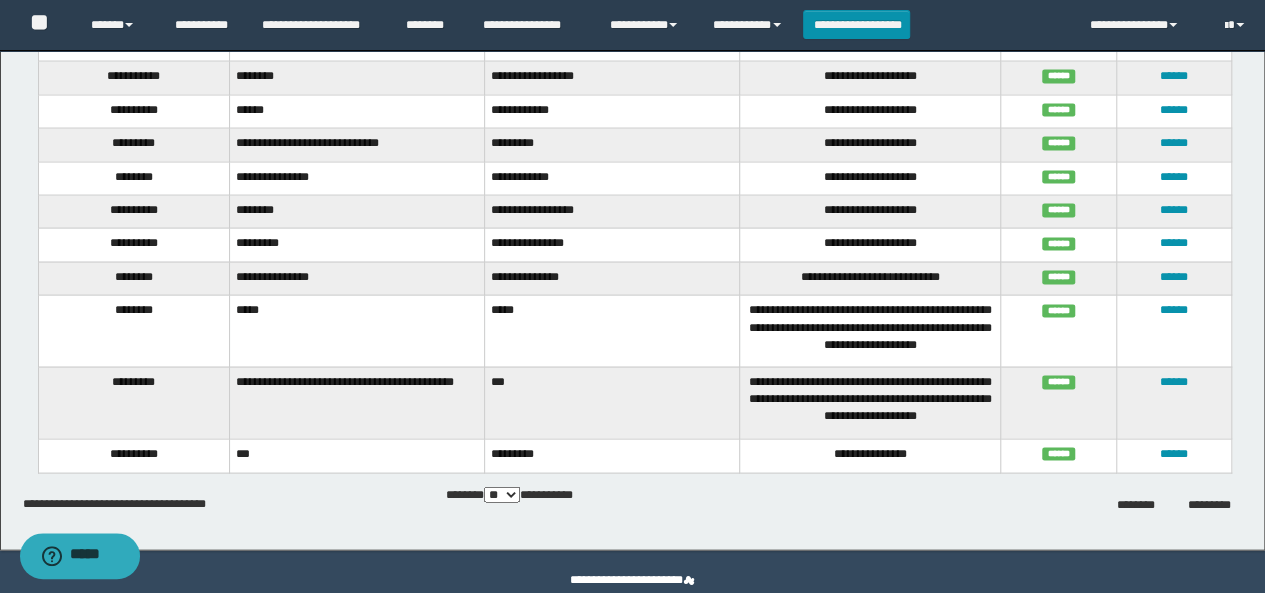 scroll, scrollTop: 1900, scrollLeft: 0, axis: vertical 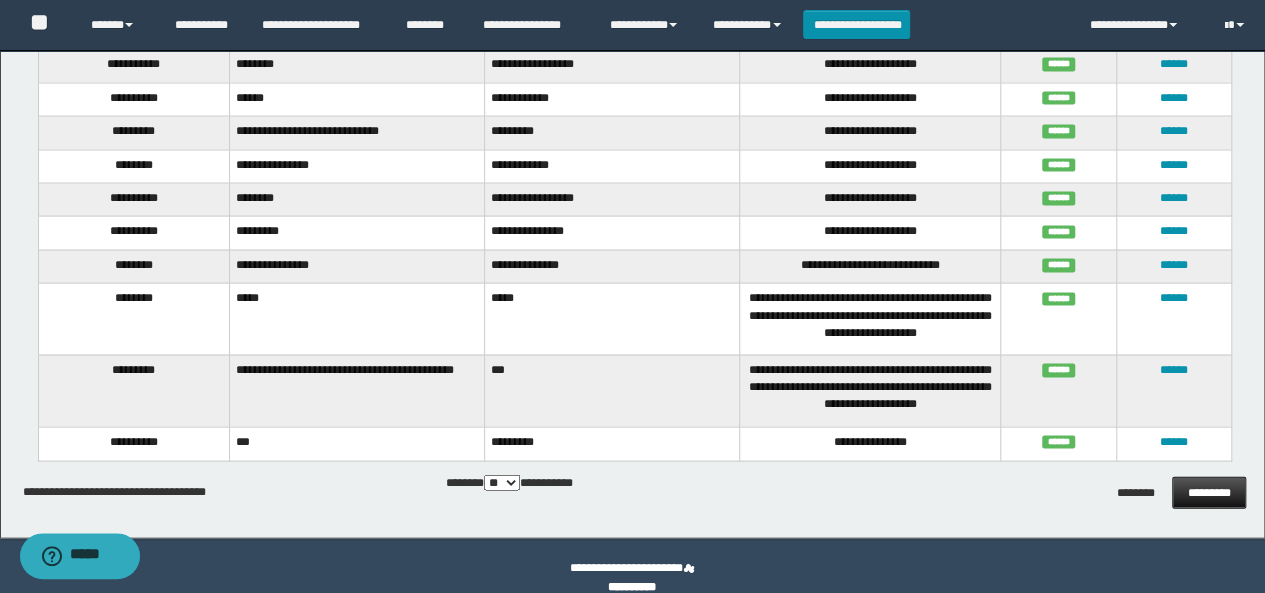 click on "*********" at bounding box center (1209, 493) 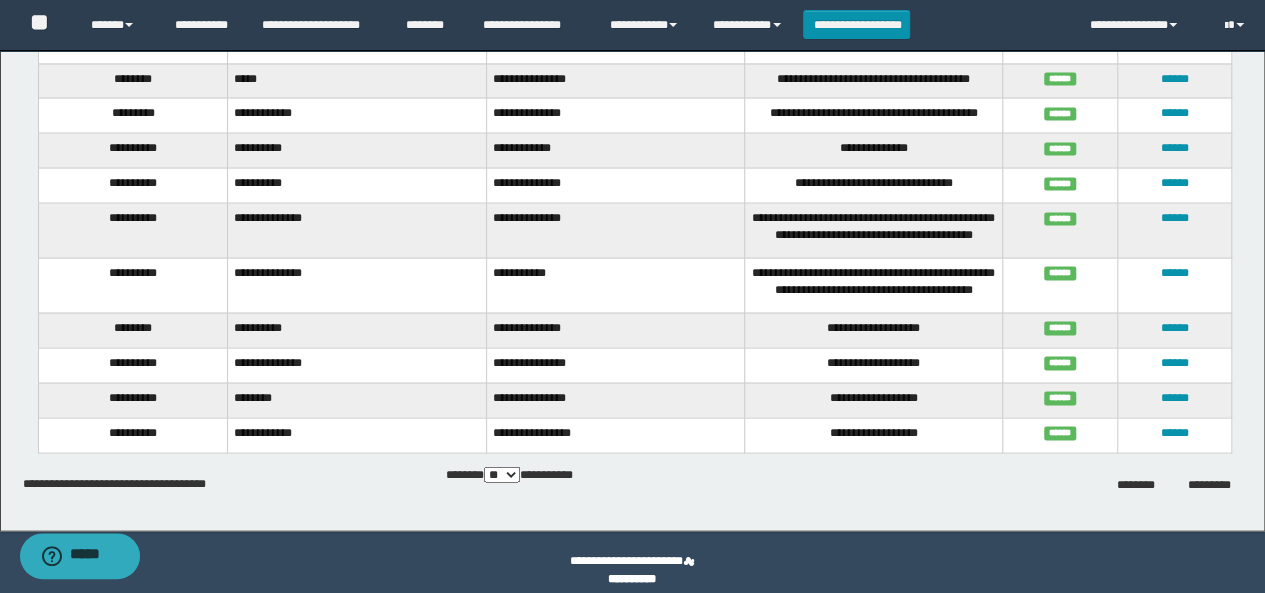 scroll, scrollTop: 1854, scrollLeft: 0, axis: vertical 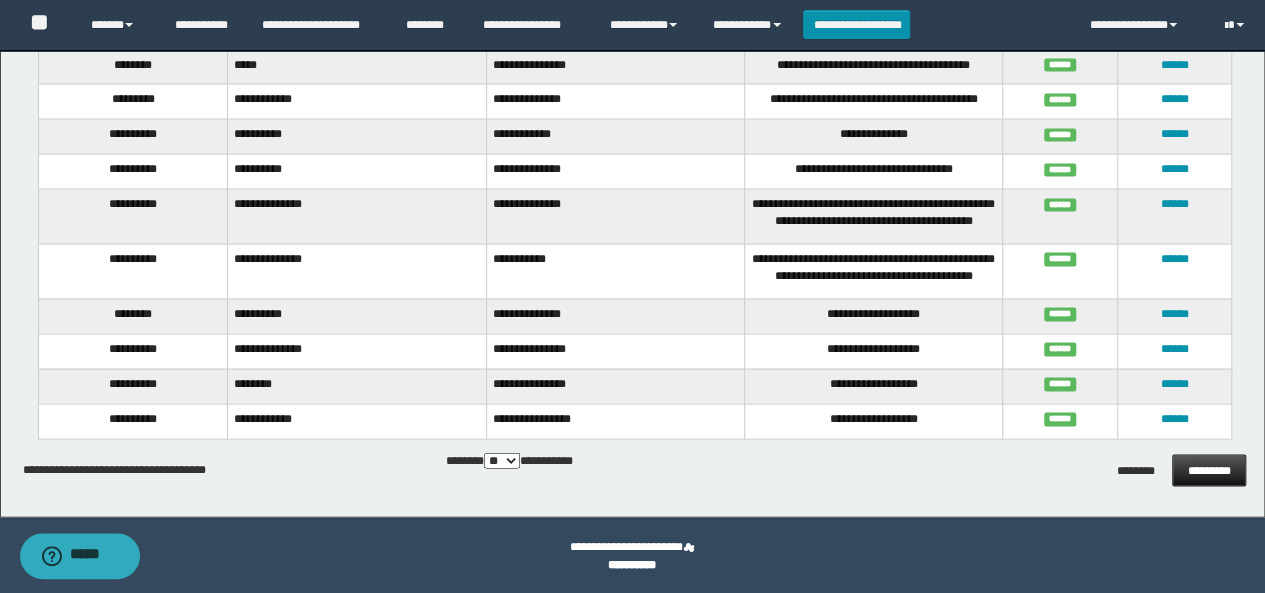 click on "*********" at bounding box center [1209, 470] 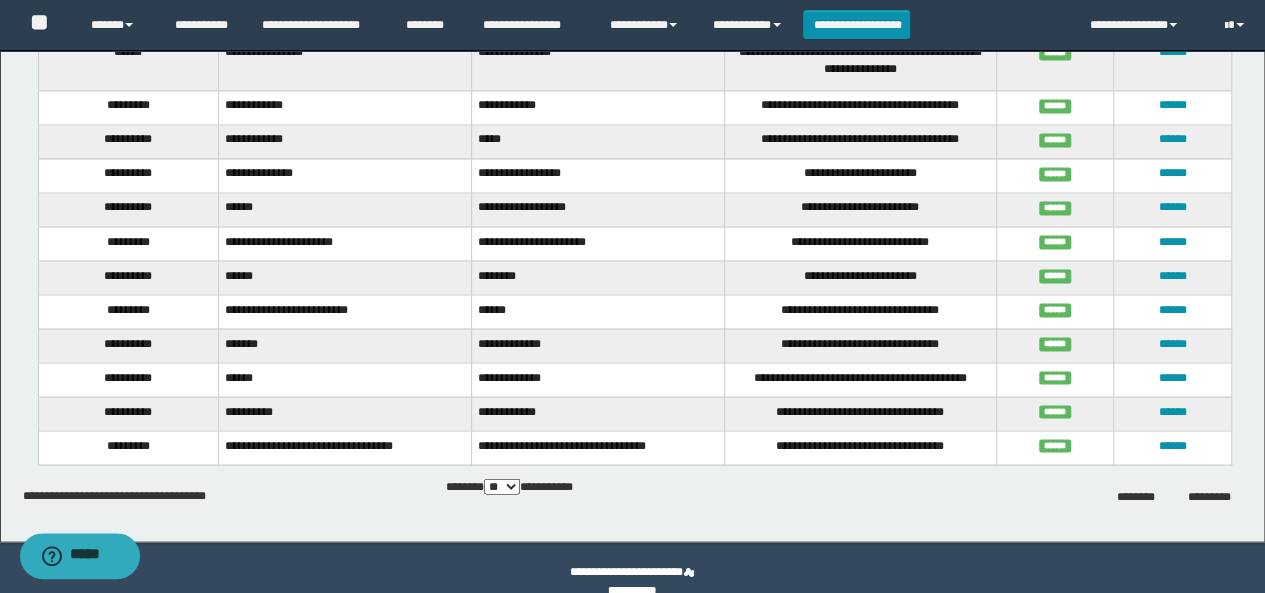 scroll, scrollTop: 1700, scrollLeft: 0, axis: vertical 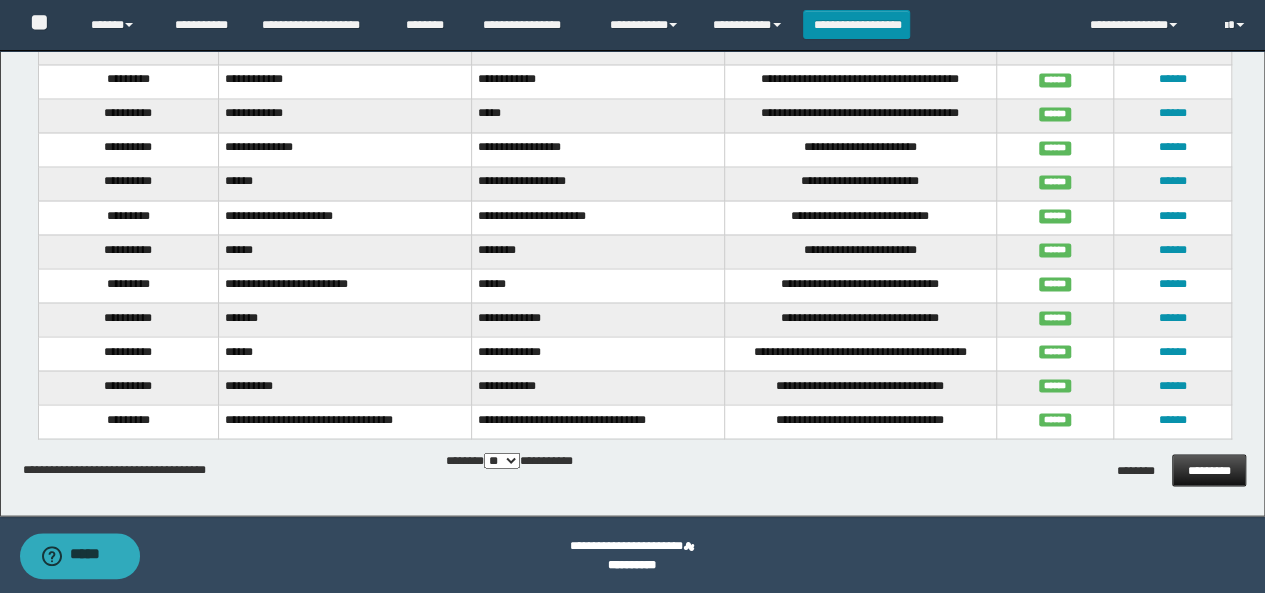 click on "*********" at bounding box center [1209, 470] 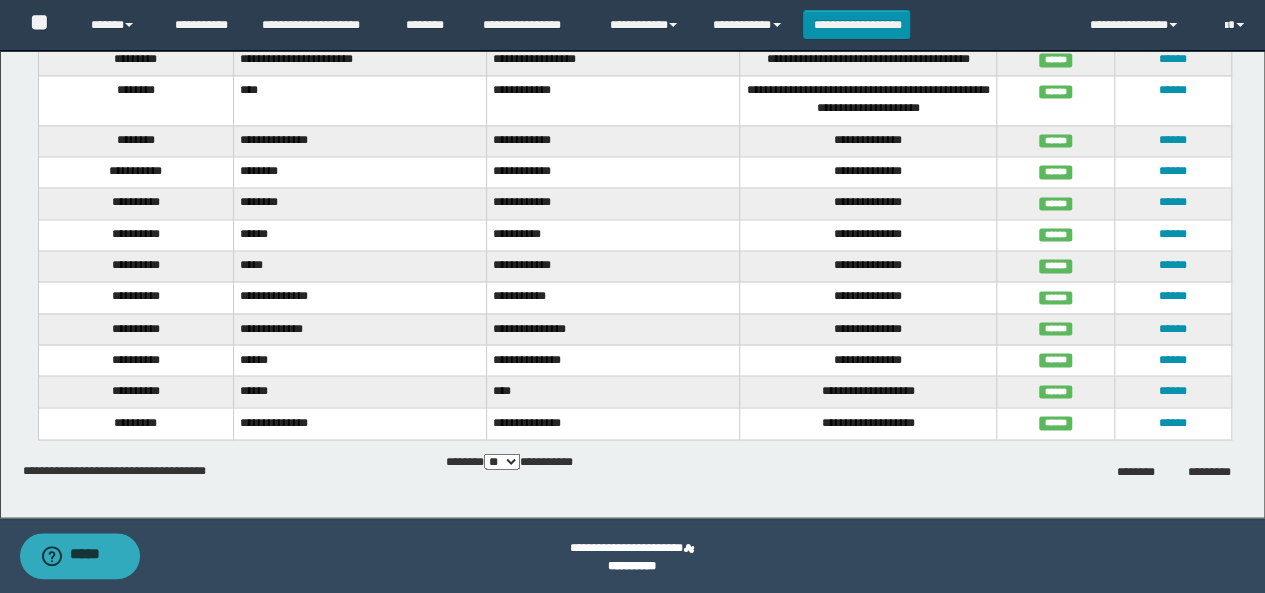scroll, scrollTop: 1598, scrollLeft: 0, axis: vertical 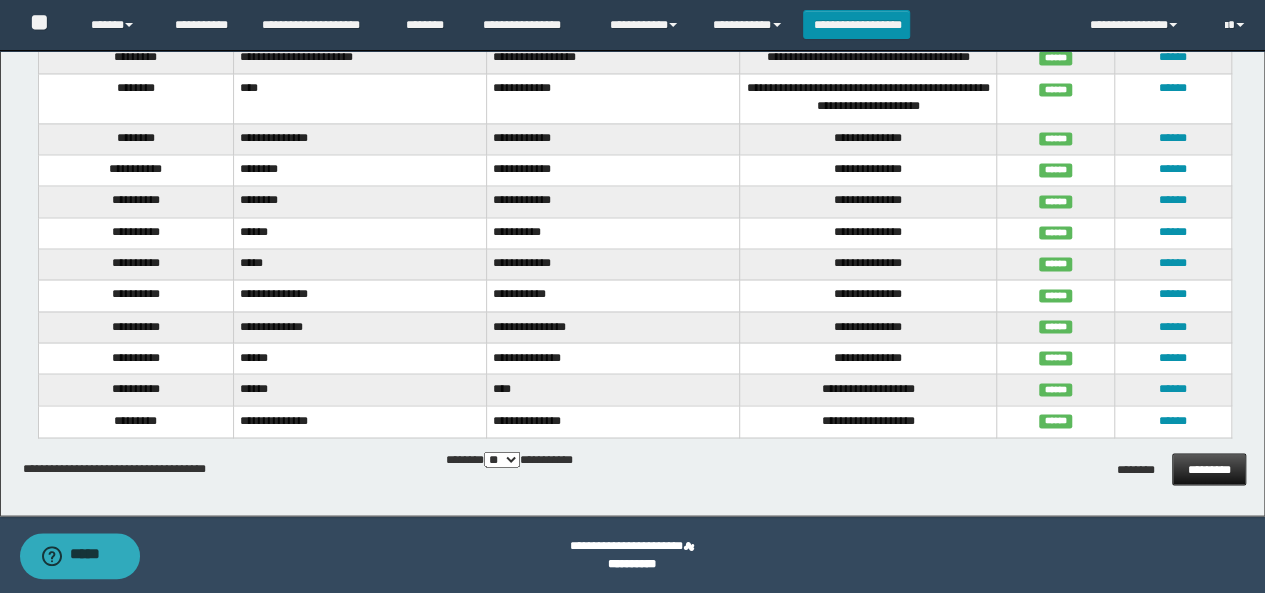 click on "*********" at bounding box center [1209, 469] 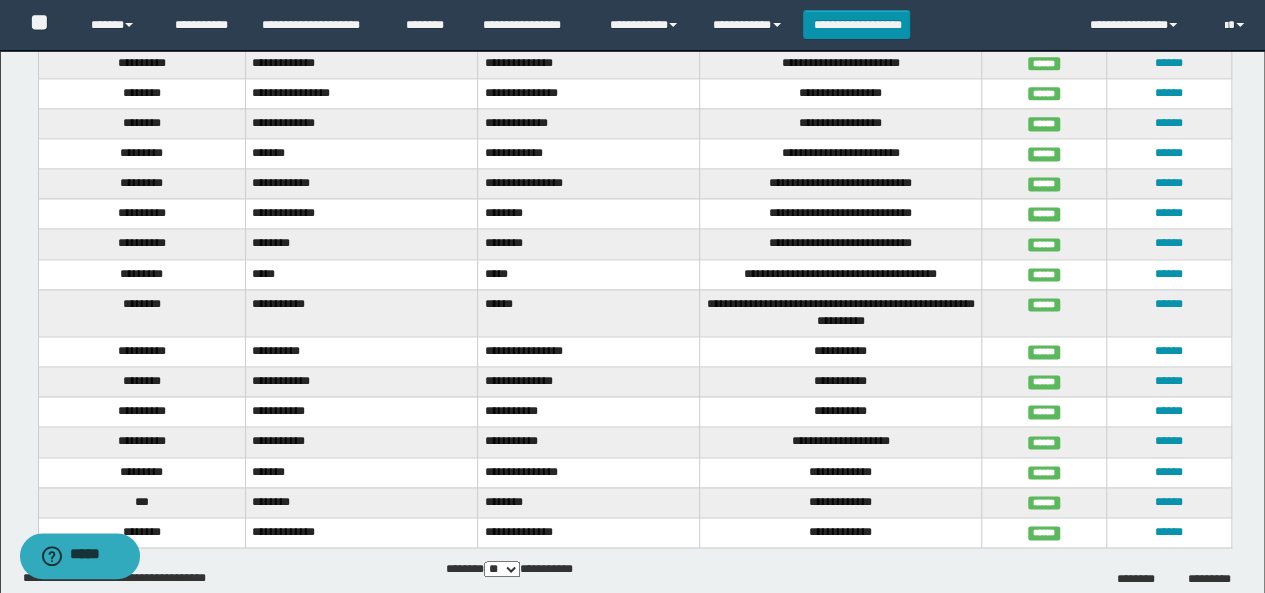 scroll, scrollTop: 1400, scrollLeft: 0, axis: vertical 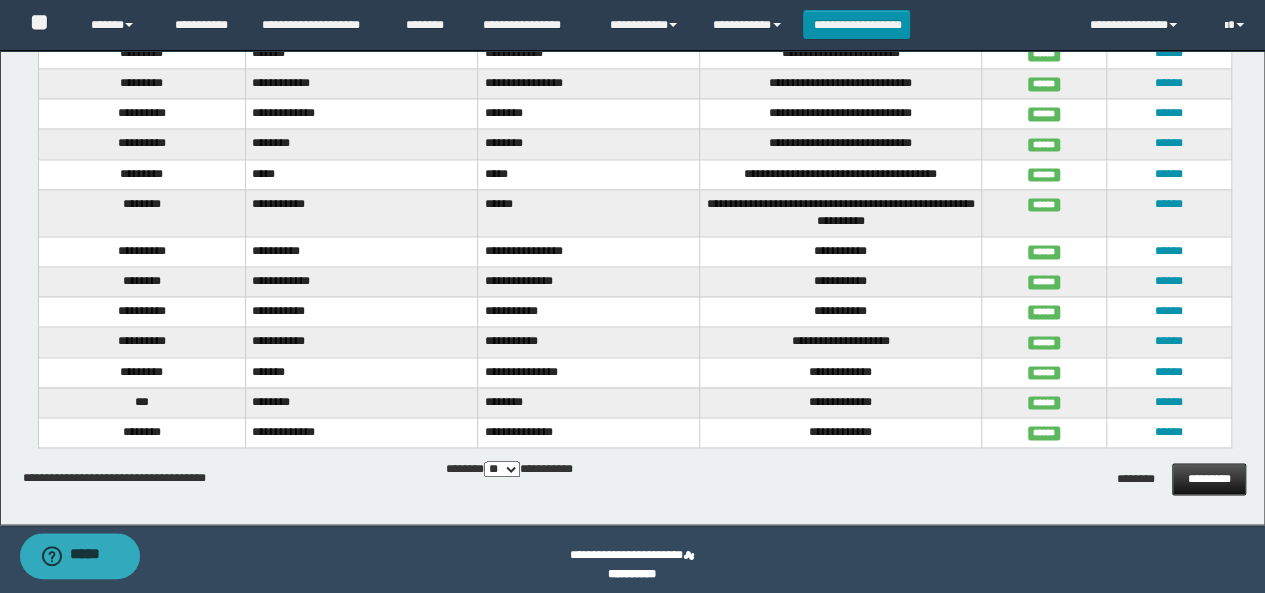 click on "*********" at bounding box center [1209, 479] 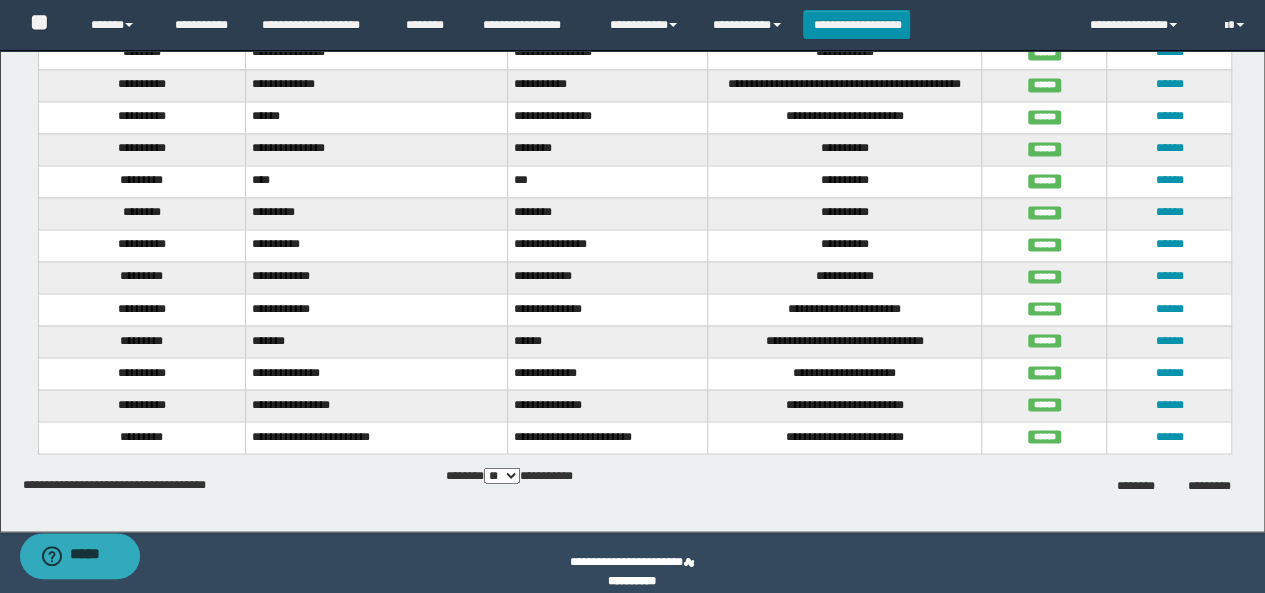 scroll, scrollTop: 1632, scrollLeft: 0, axis: vertical 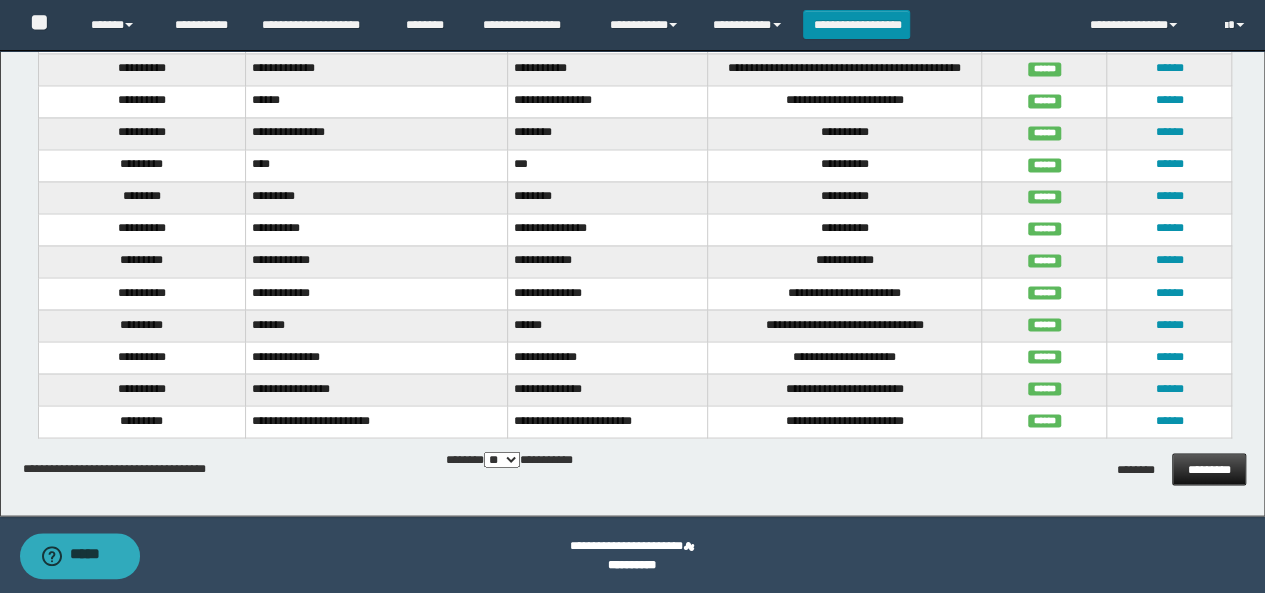 click on "*********" at bounding box center [1209, 469] 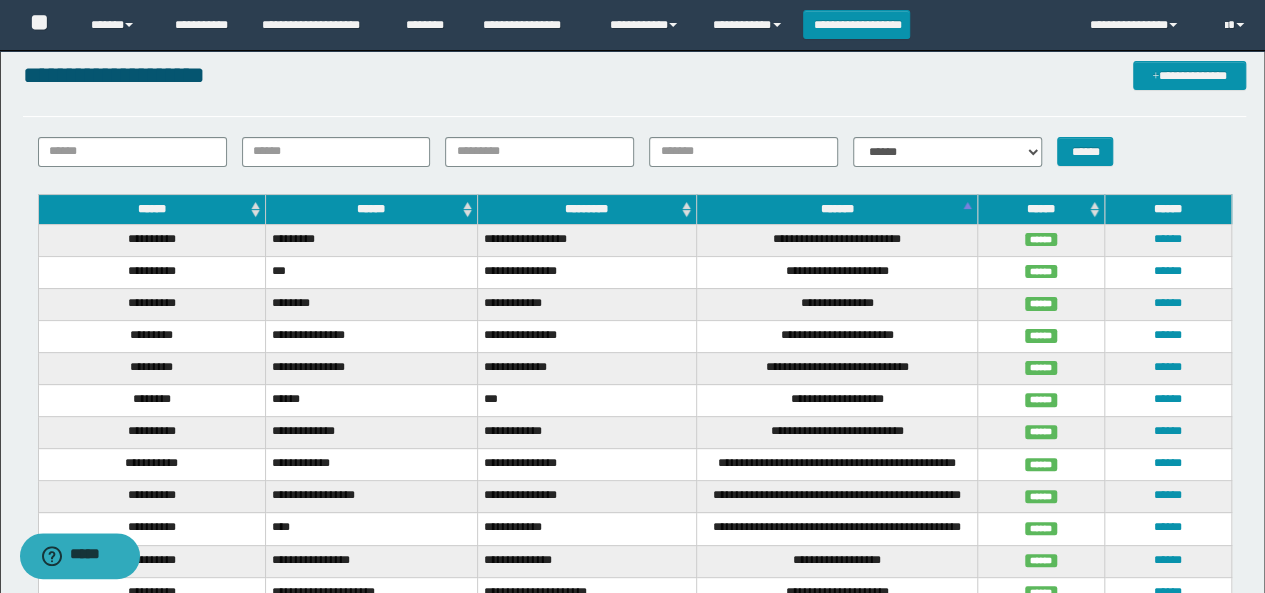scroll, scrollTop: 0, scrollLeft: 0, axis: both 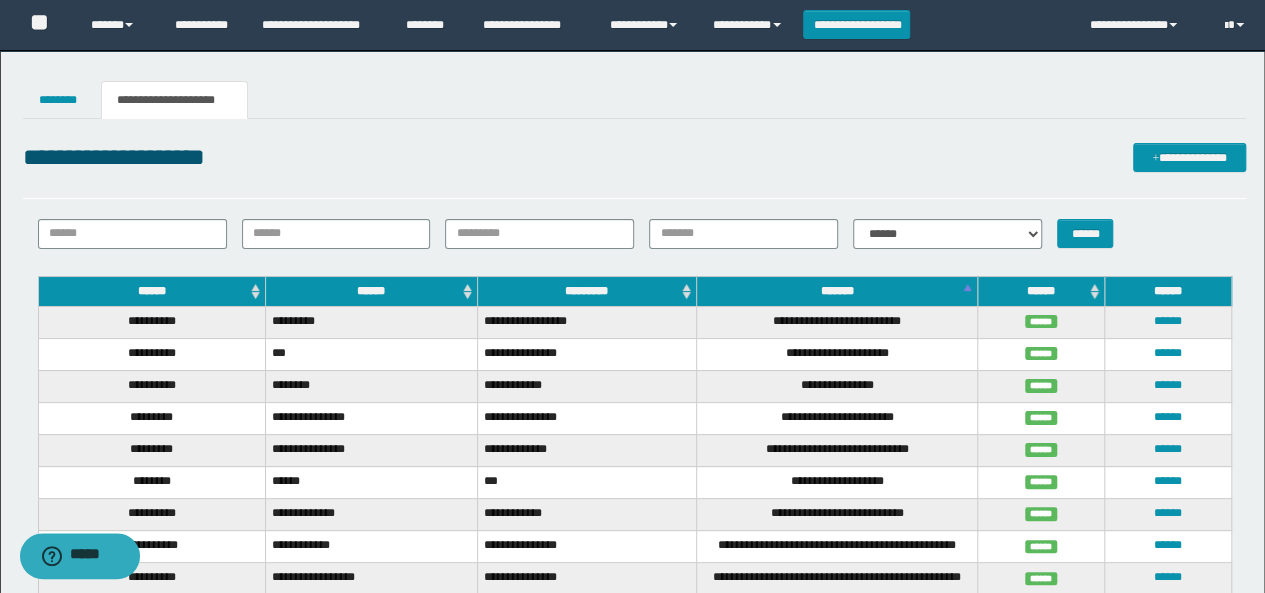 click on "*******" at bounding box center [836, 291] 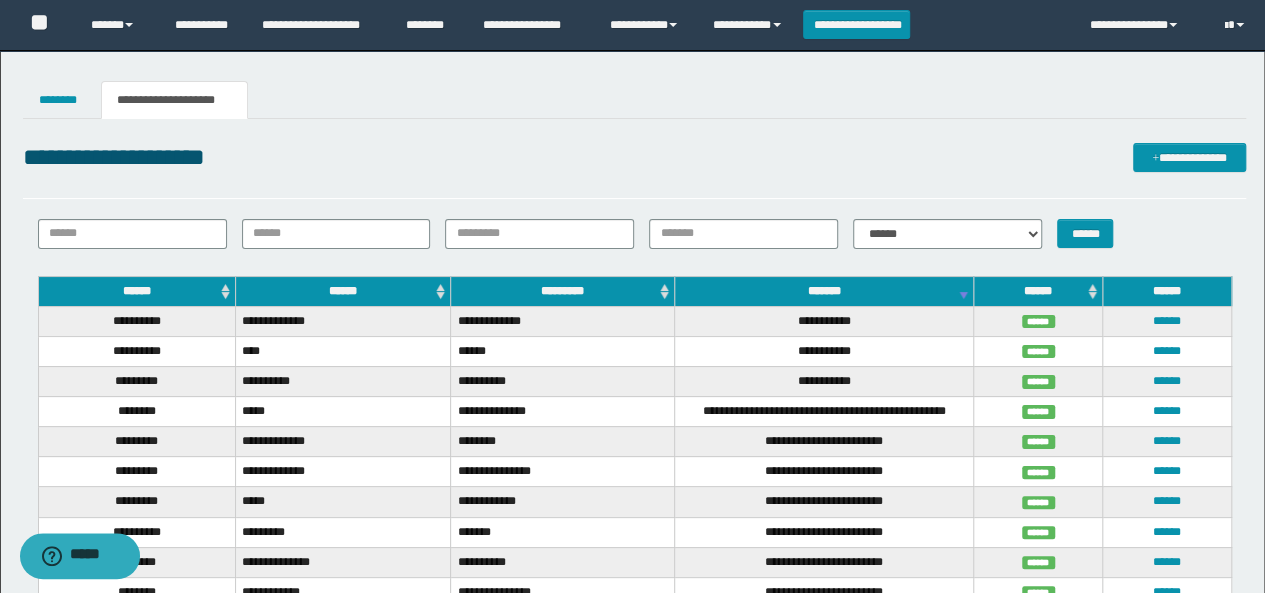 click on "*******" at bounding box center (824, 291) 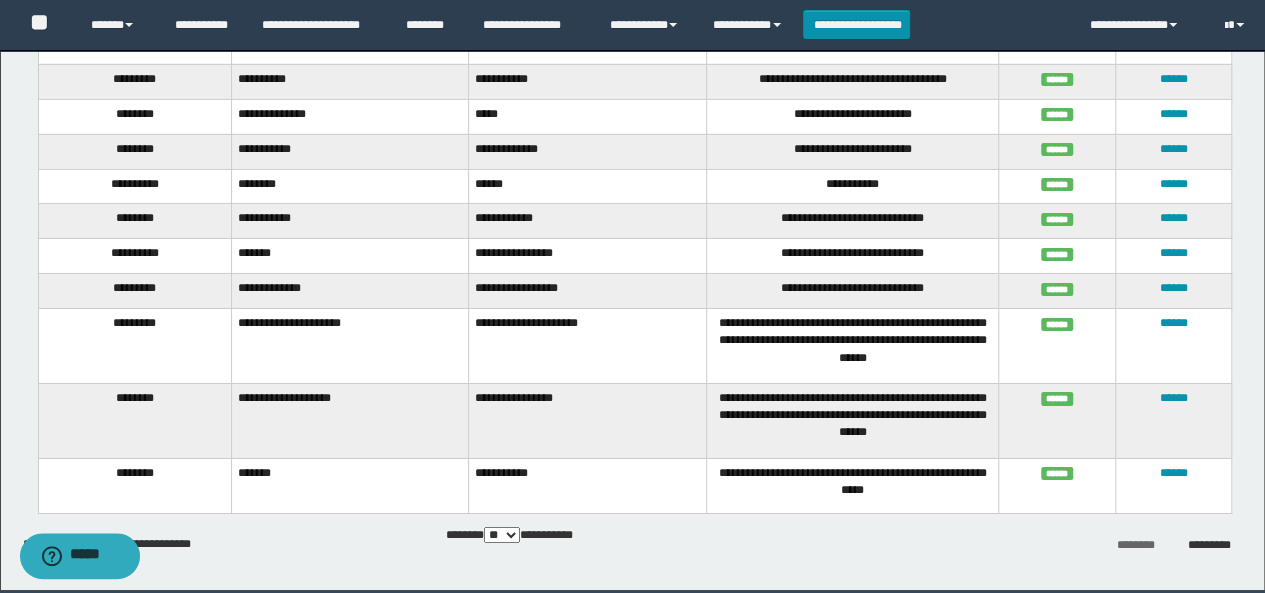 scroll, scrollTop: 3300, scrollLeft: 0, axis: vertical 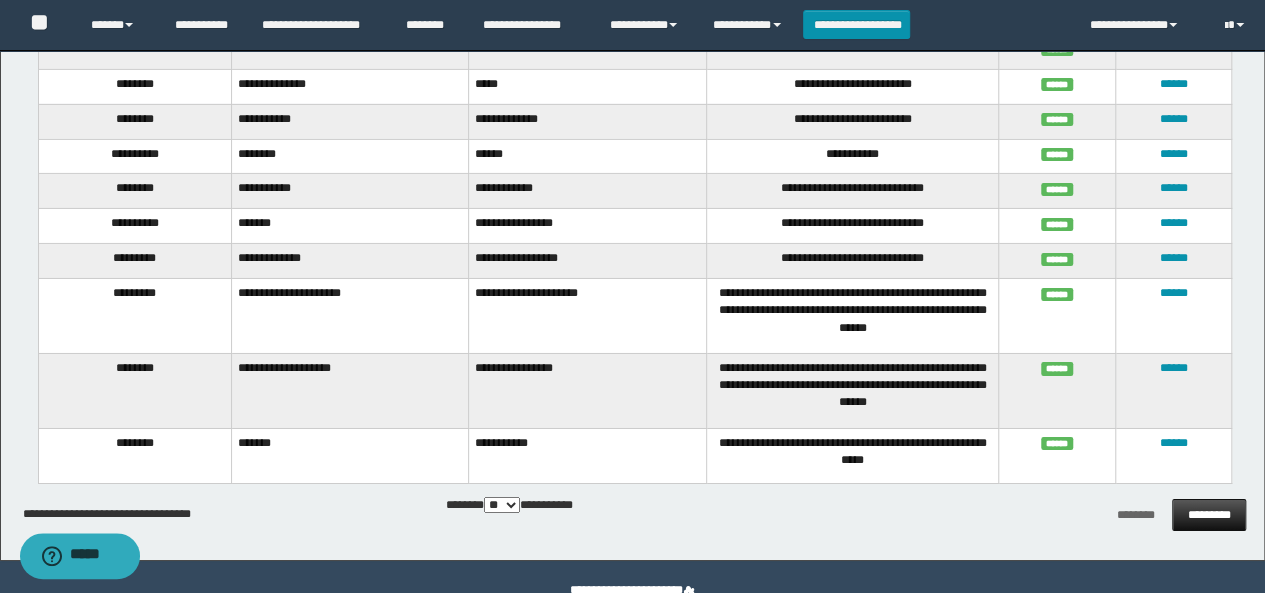 click on "*********" at bounding box center [1209, 515] 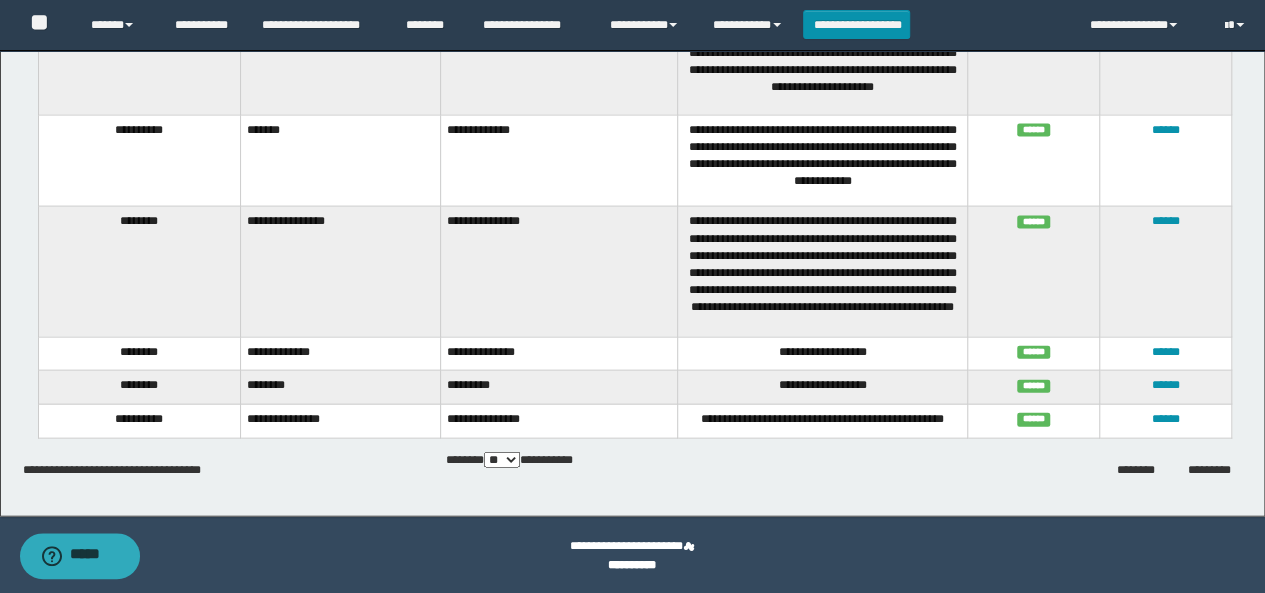 scroll, scrollTop: 1943, scrollLeft: 0, axis: vertical 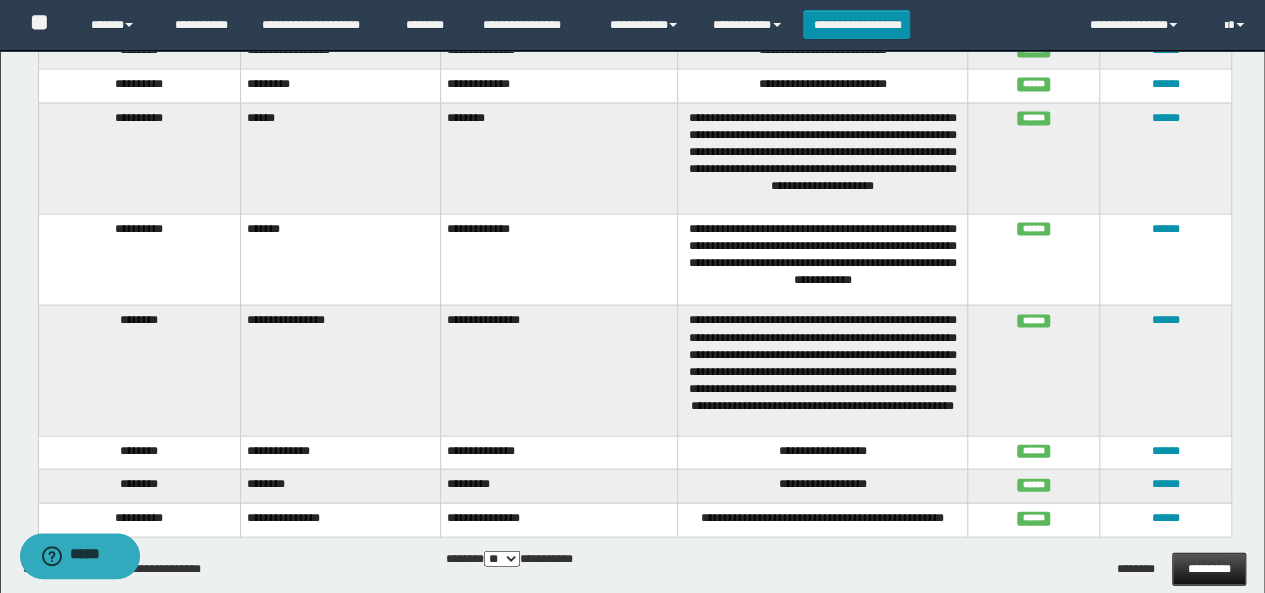 click on "*********" at bounding box center (1209, 569) 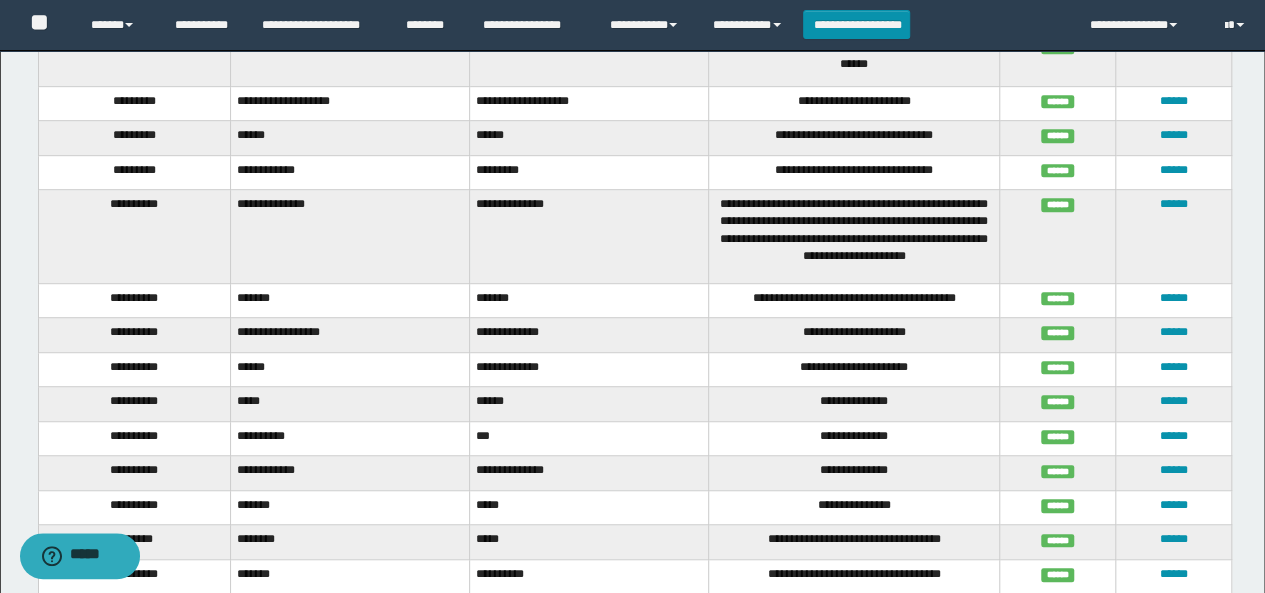 scroll, scrollTop: 500, scrollLeft: 0, axis: vertical 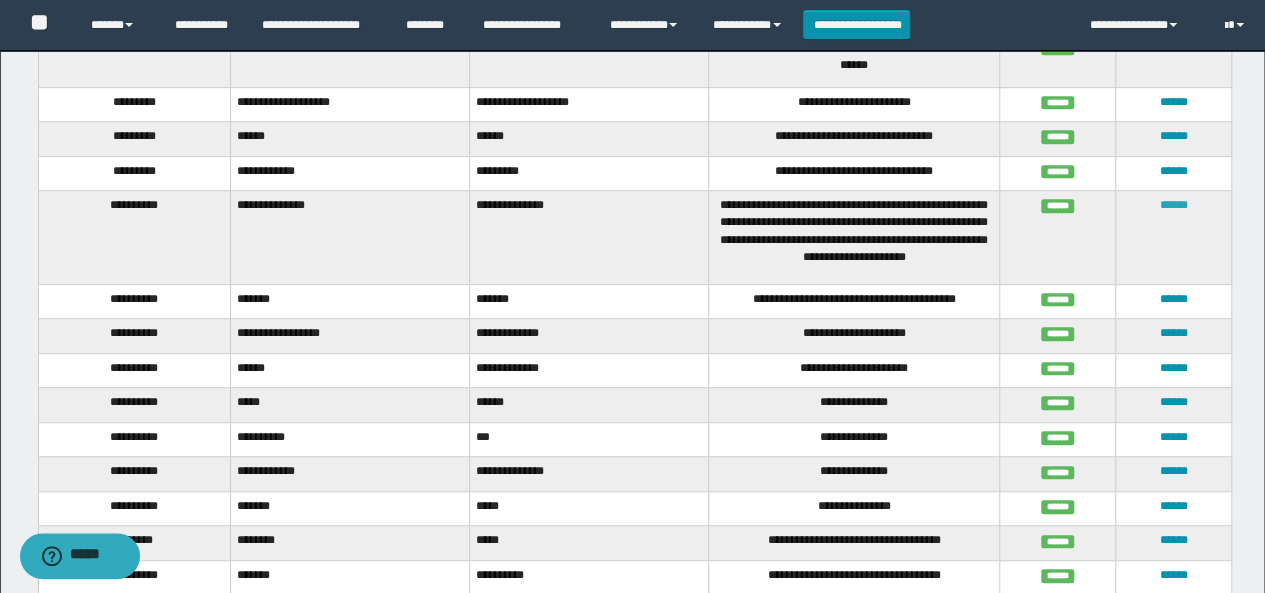 click on "******" at bounding box center [1174, 205] 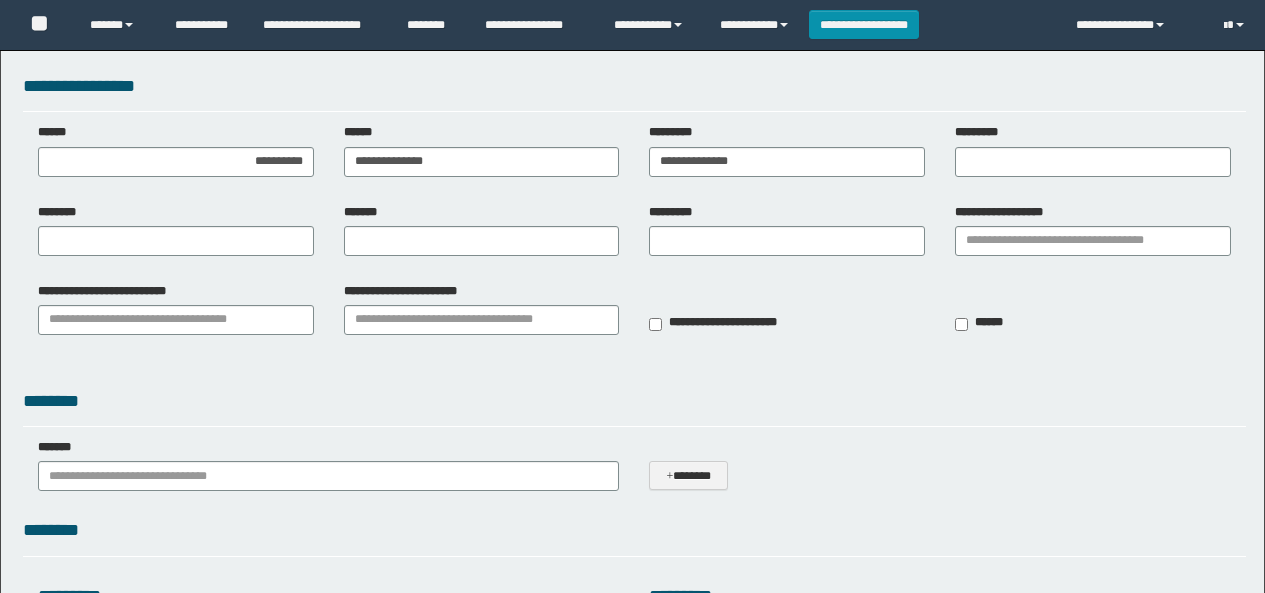 scroll, scrollTop: 0, scrollLeft: 0, axis: both 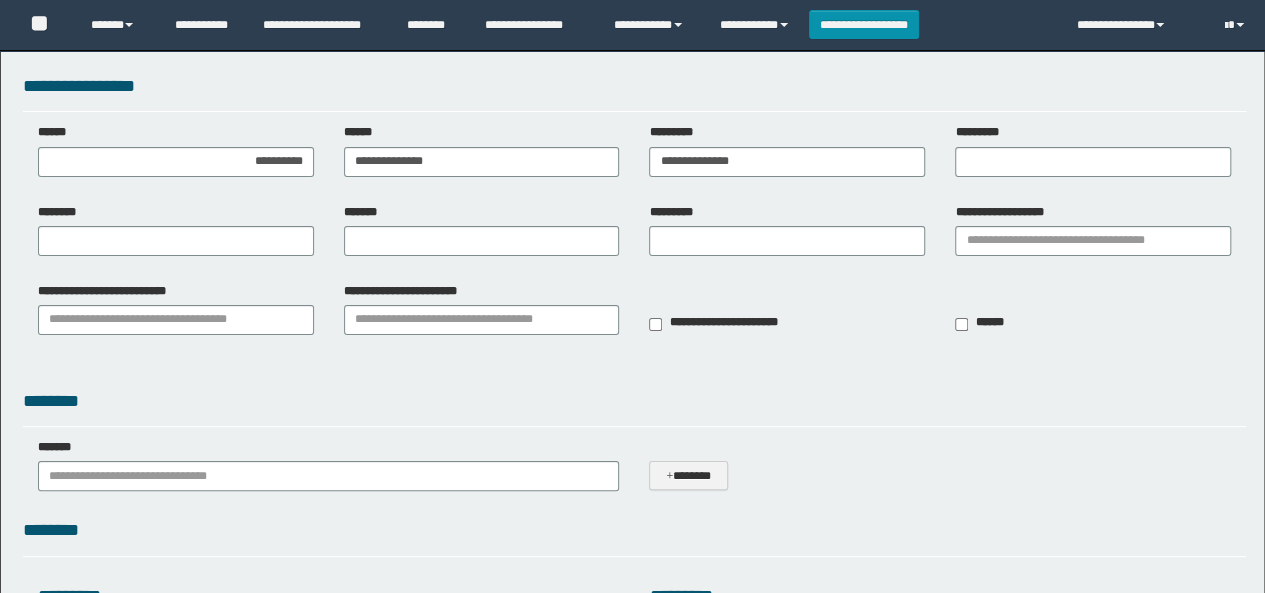 type on "**********" 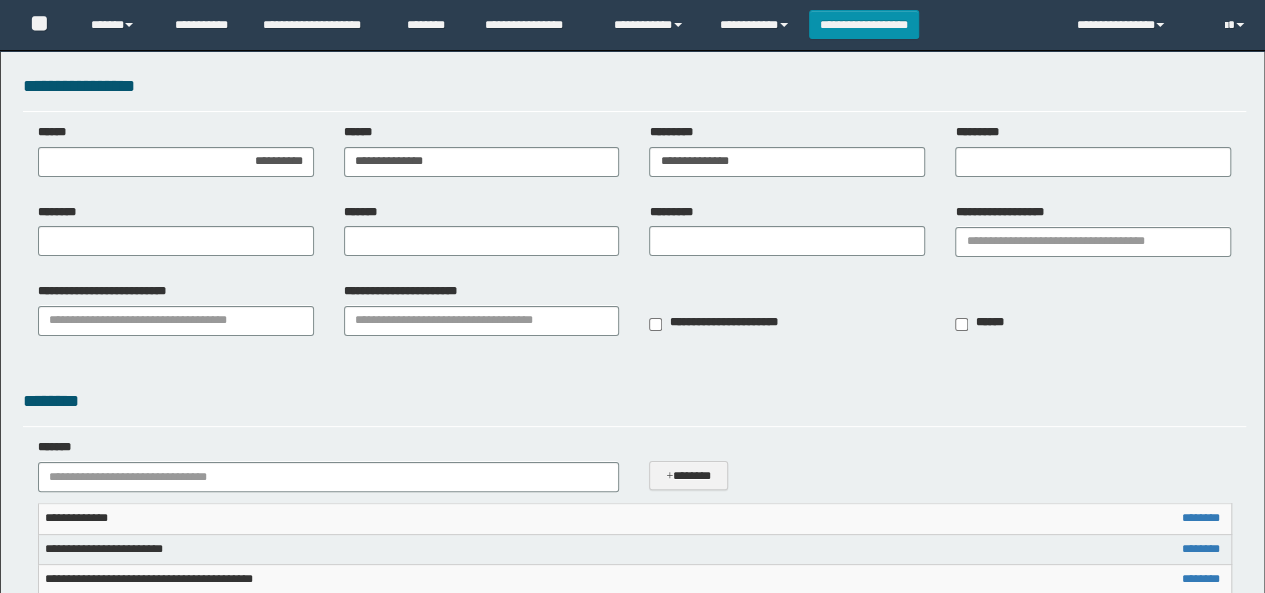 scroll, scrollTop: 0, scrollLeft: 0, axis: both 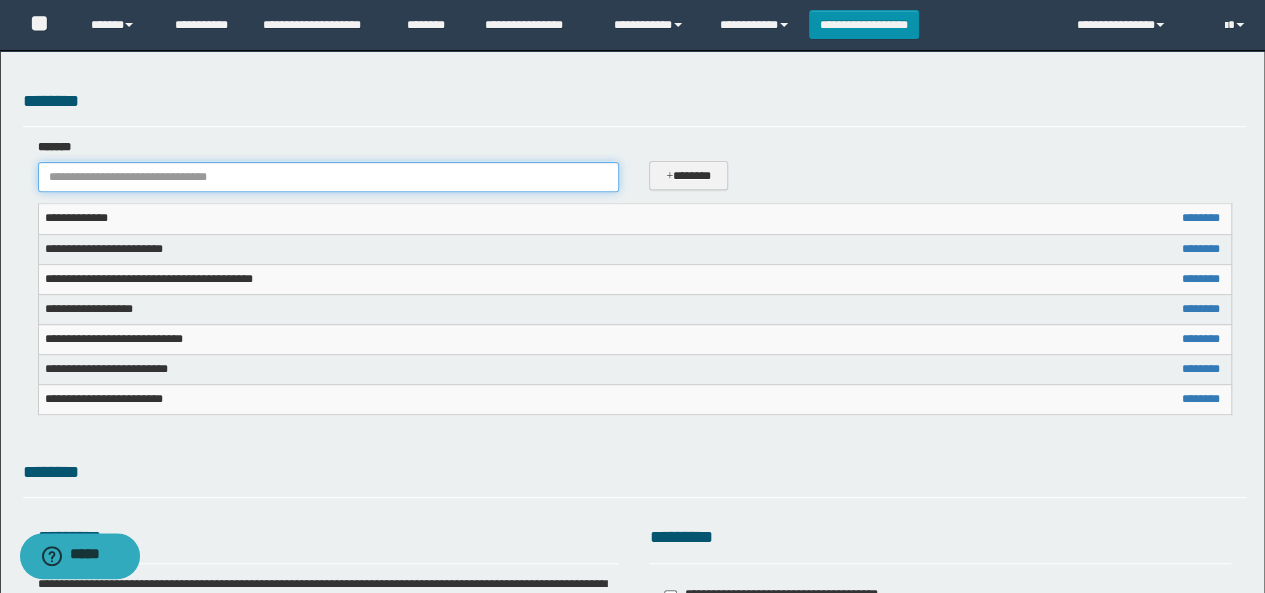 click on "*******" at bounding box center [329, 177] 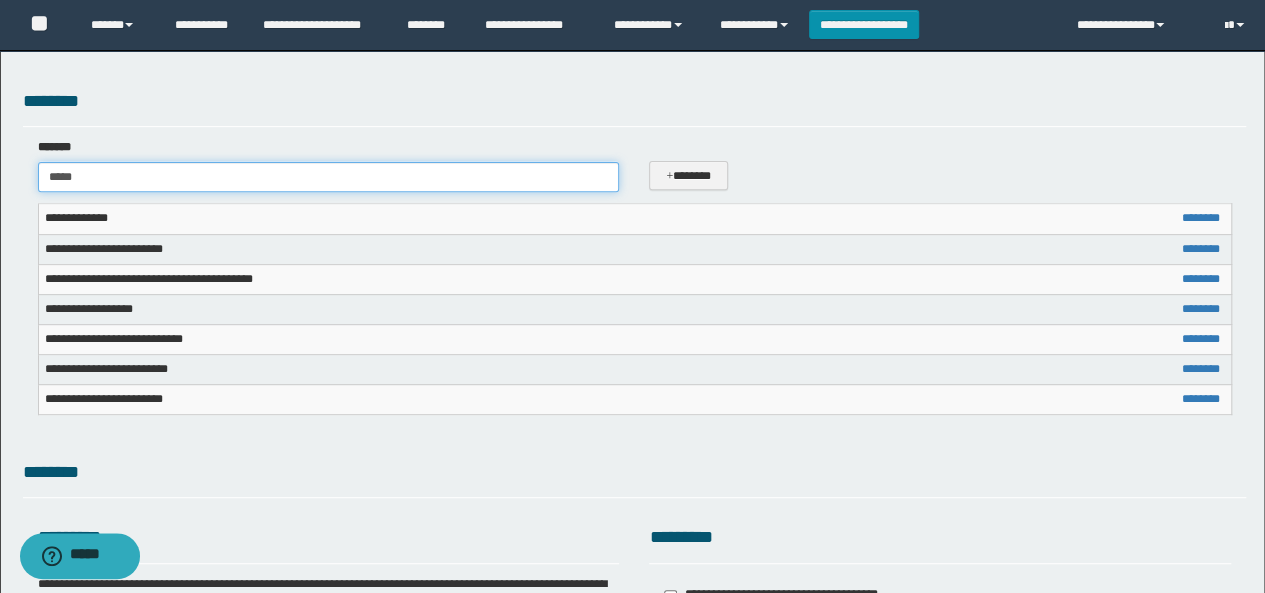 type on "******" 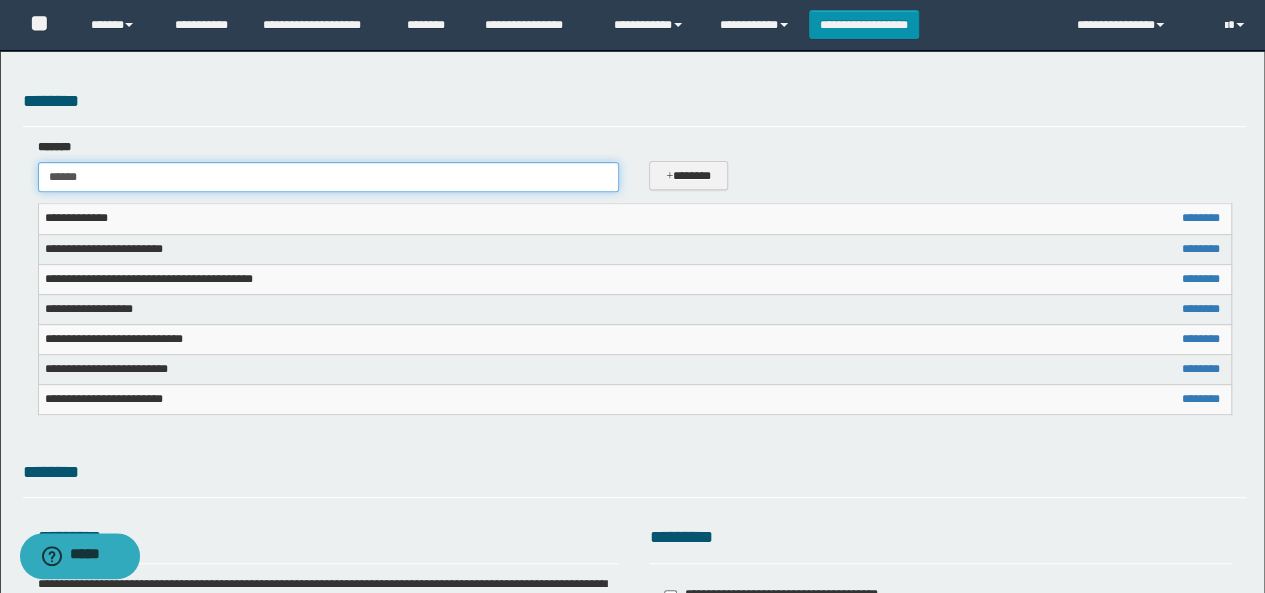 type on "**********" 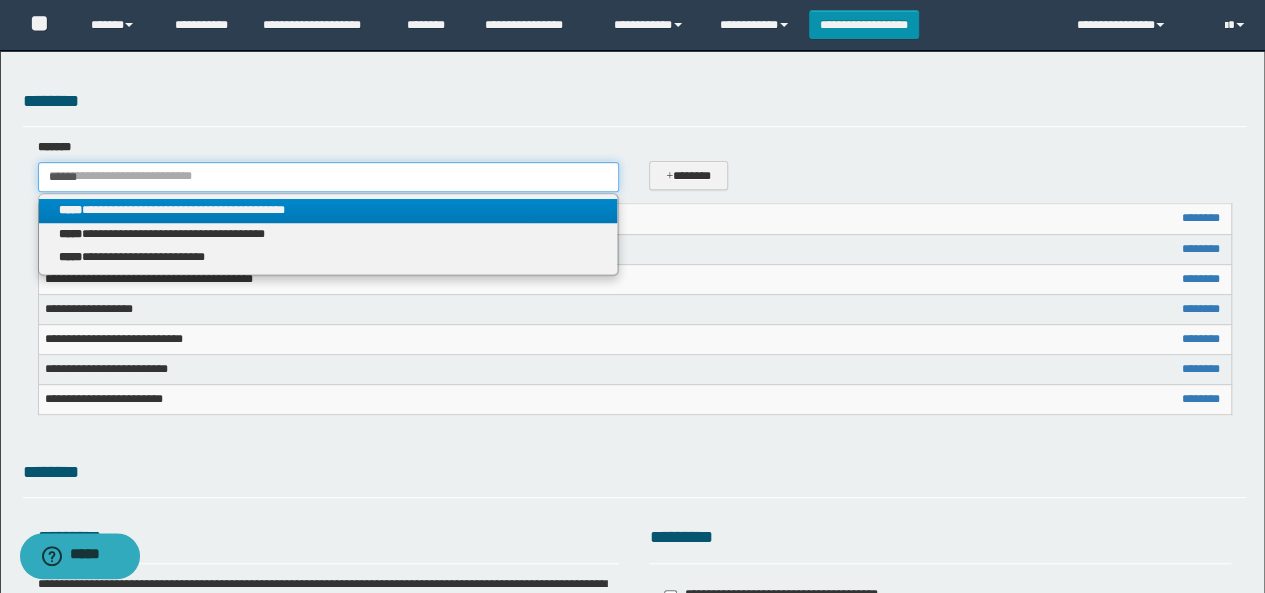 type on "******" 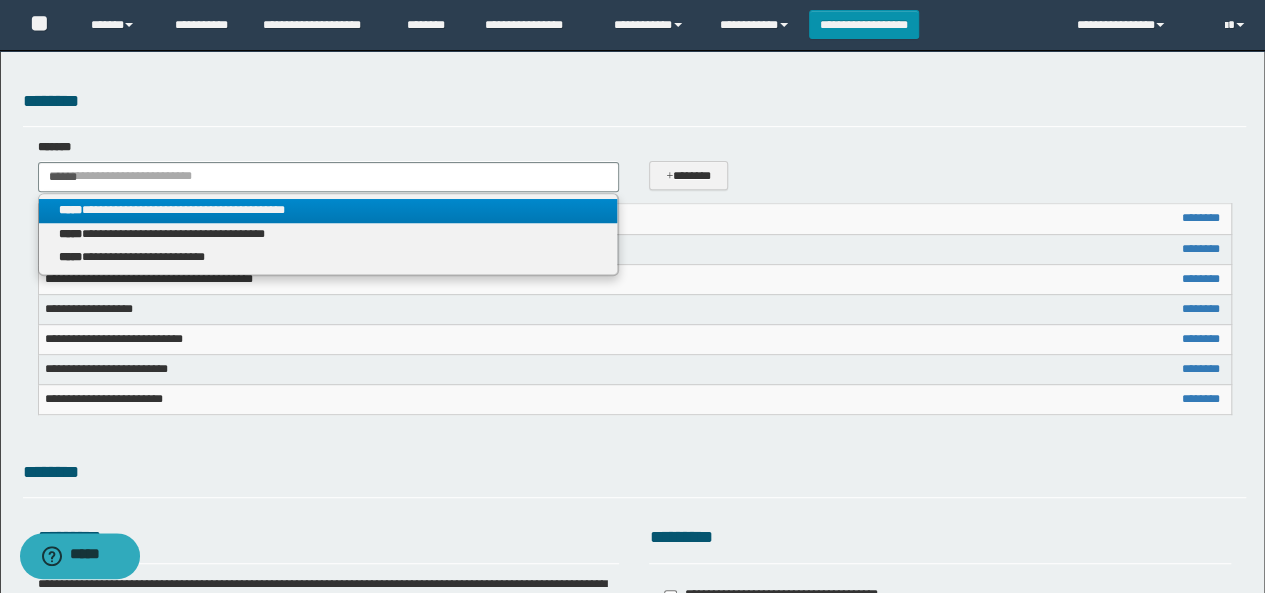 click on "**********" at bounding box center [328, 210] 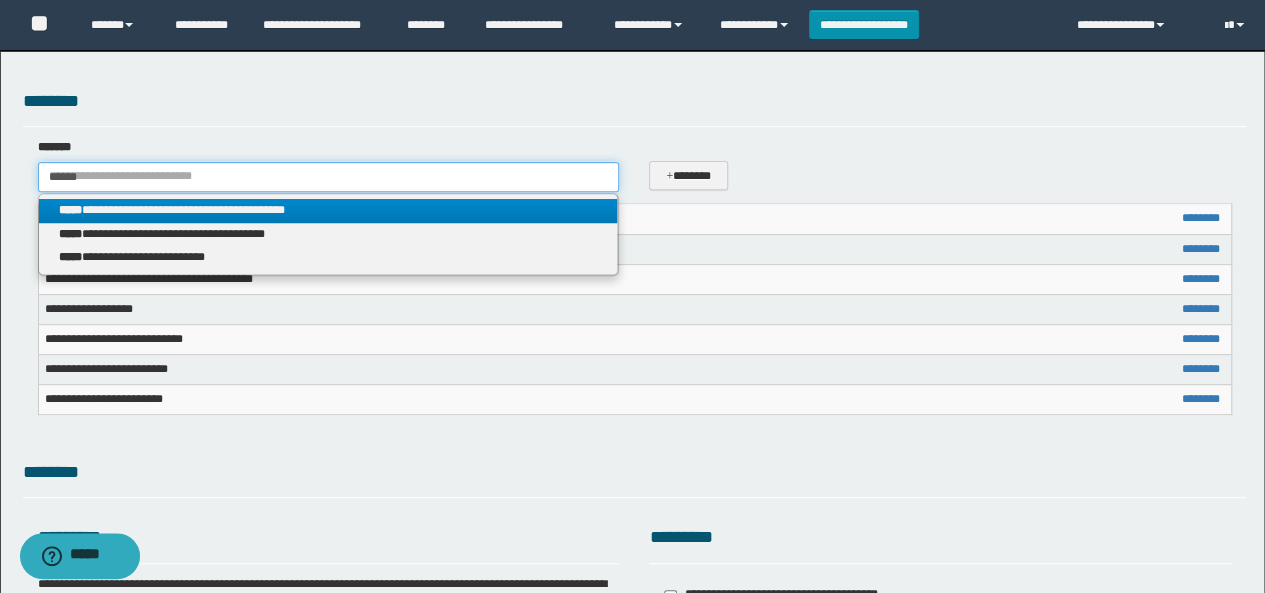 type 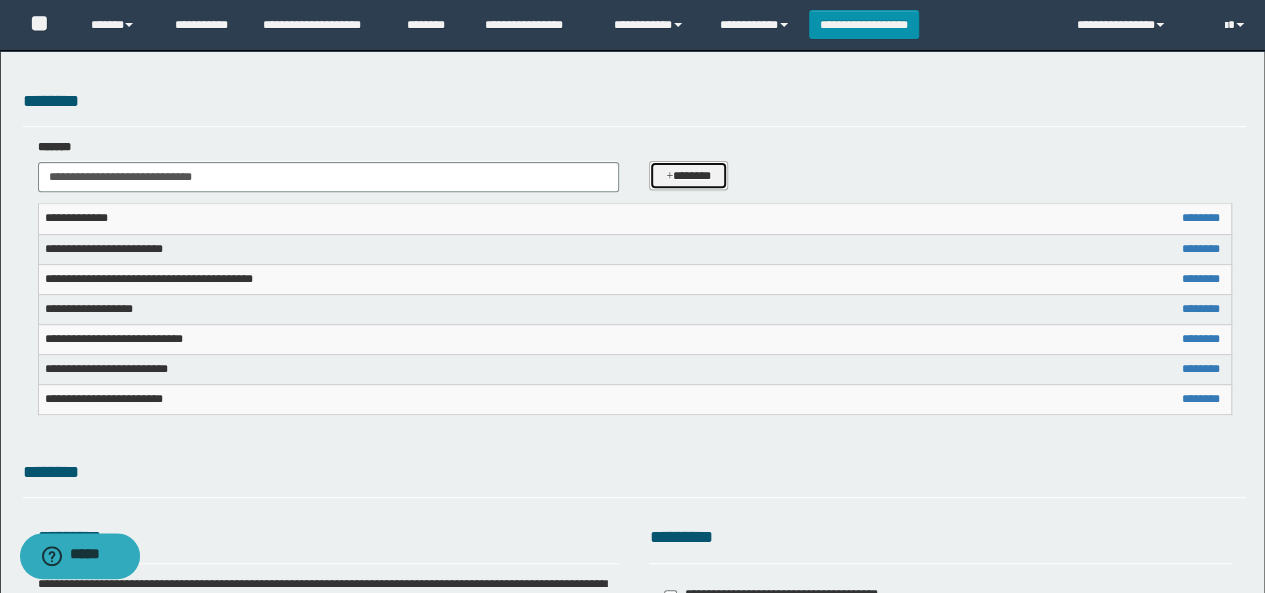 click on "*******" at bounding box center (688, 175) 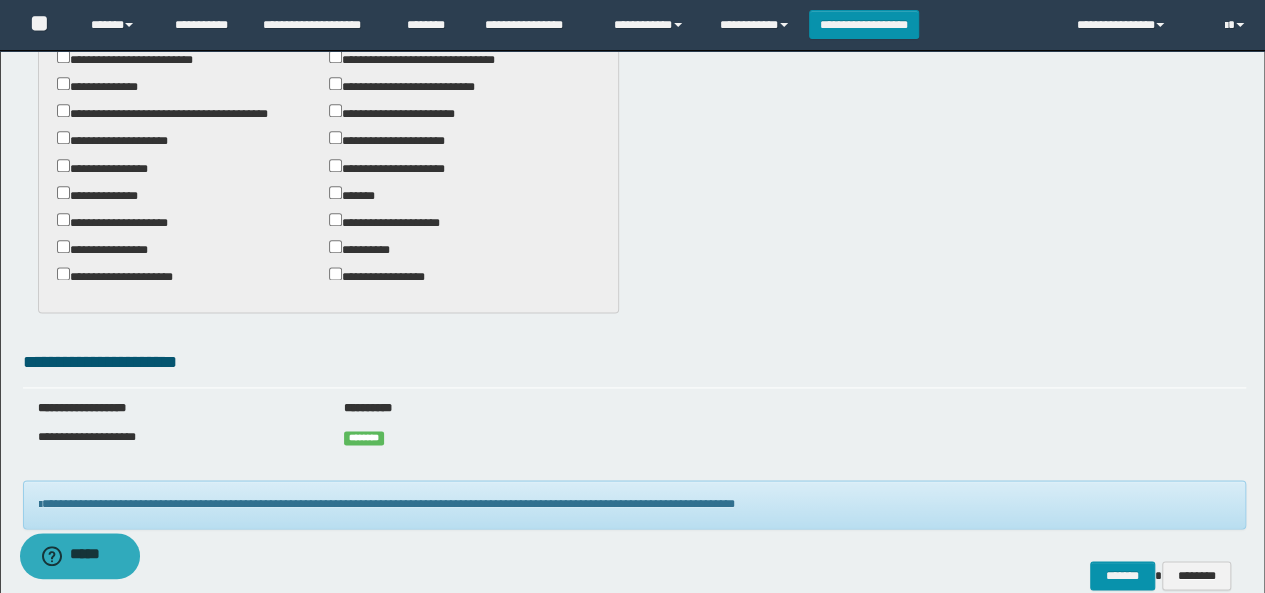 scroll, scrollTop: 1257, scrollLeft: 0, axis: vertical 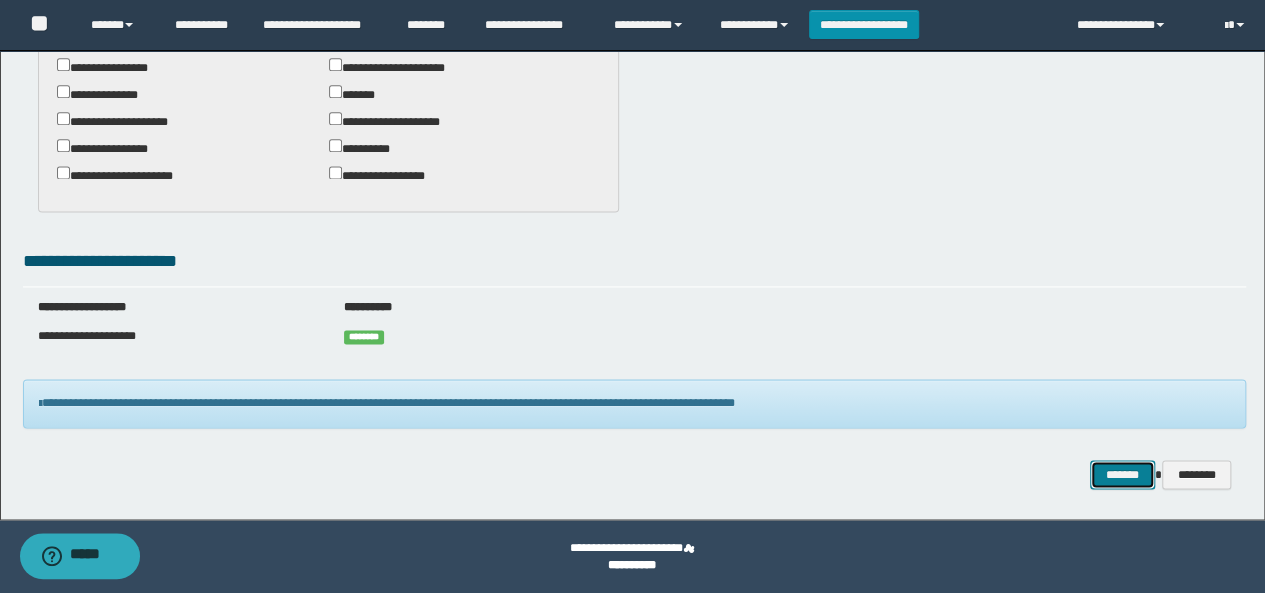 click on "*******" at bounding box center (1122, 474) 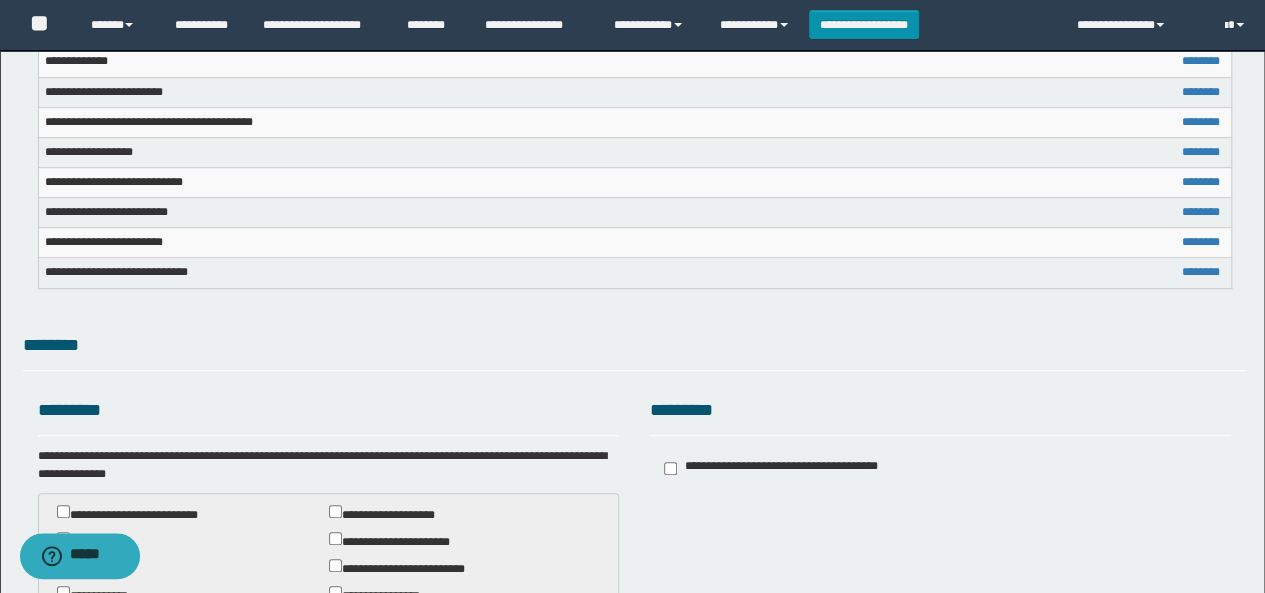 scroll, scrollTop: 257, scrollLeft: 0, axis: vertical 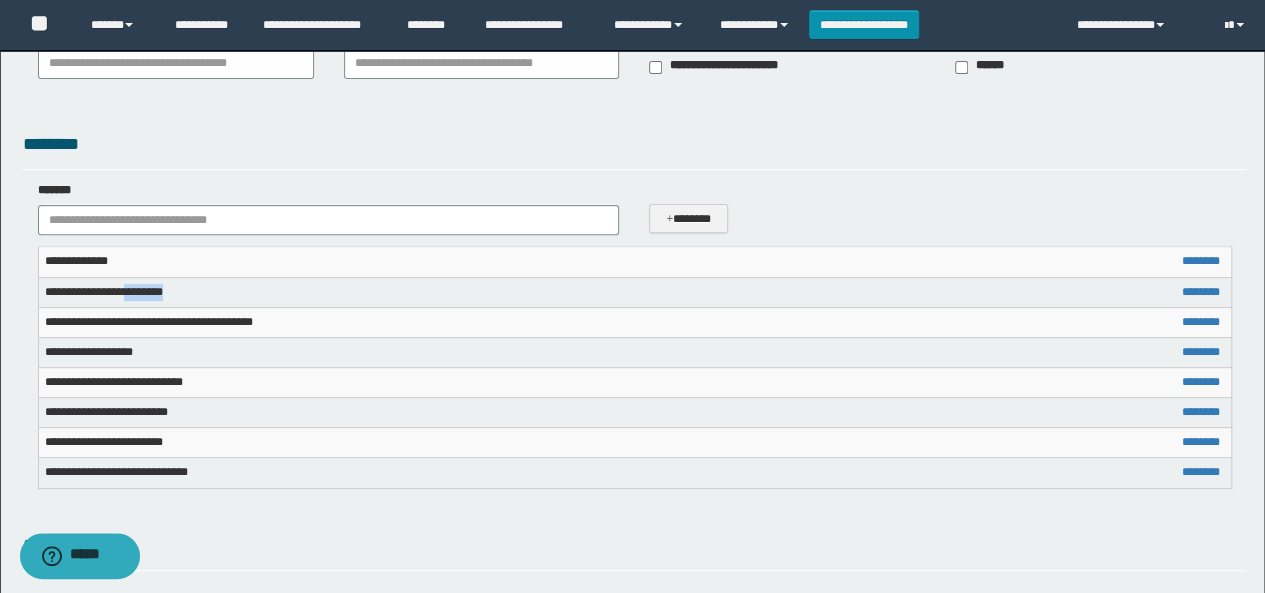 drag, startPoint x: 148, startPoint y: 286, endPoint x: 270, endPoint y: 286, distance: 122 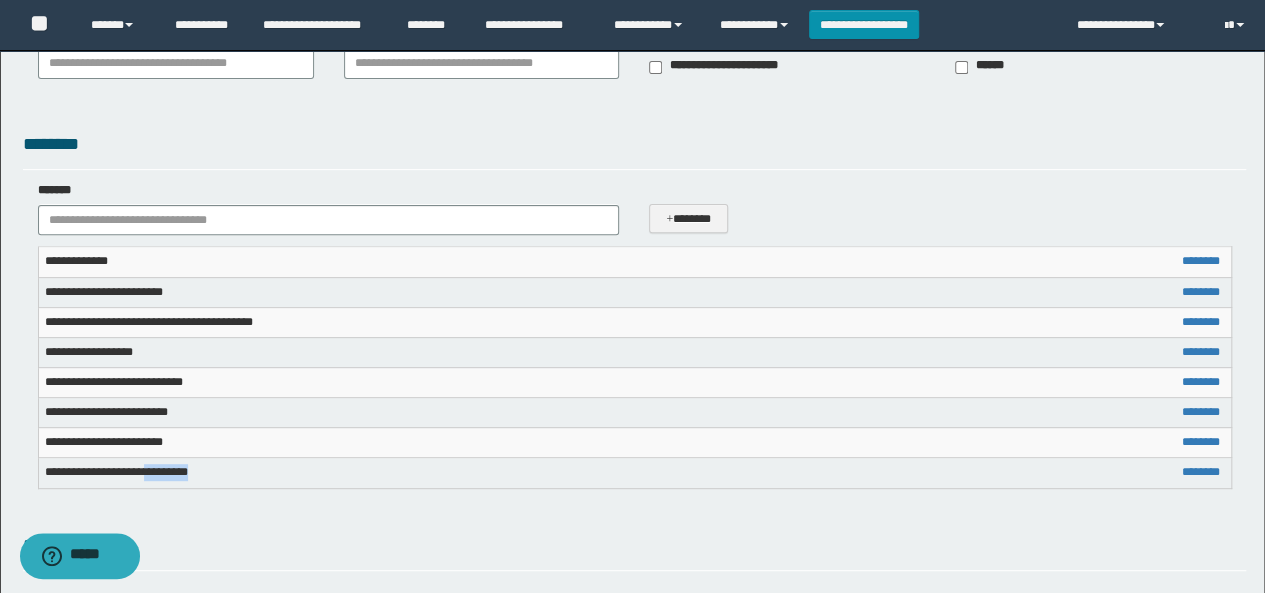 drag, startPoint x: 196, startPoint y: 470, endPoint x: 340, endPoint y: 476, distance: 144.12494 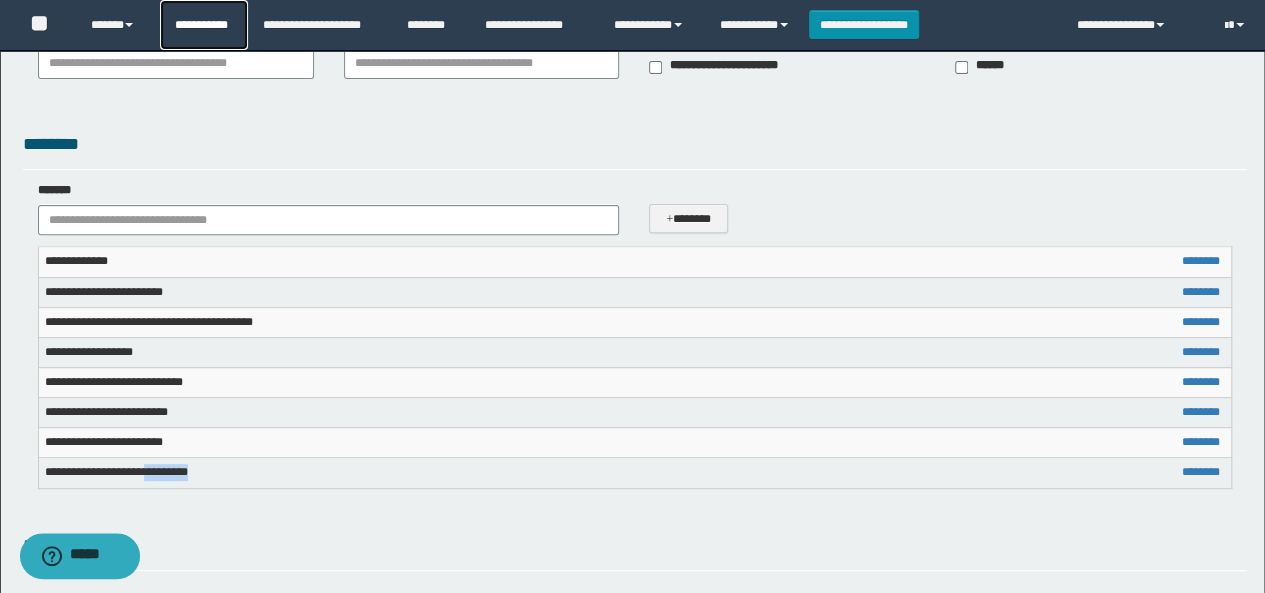 click on "**********" at bounding box center [204, 25] 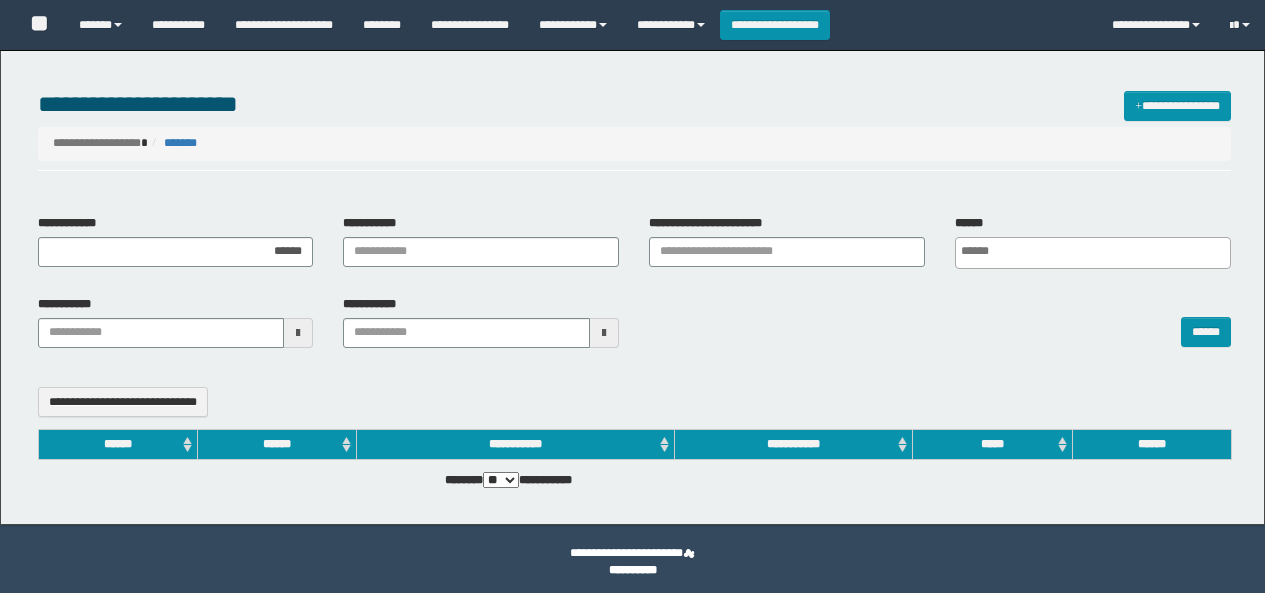 select 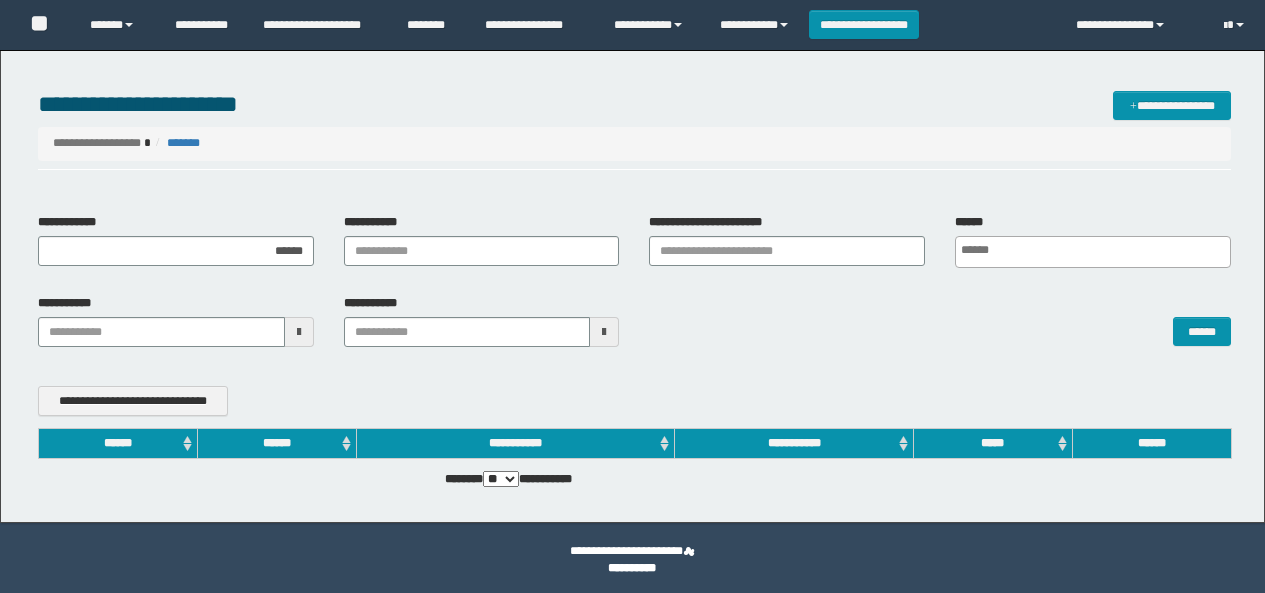 scroll, scrollTop: 0, scrollLeft: 0, axis: both 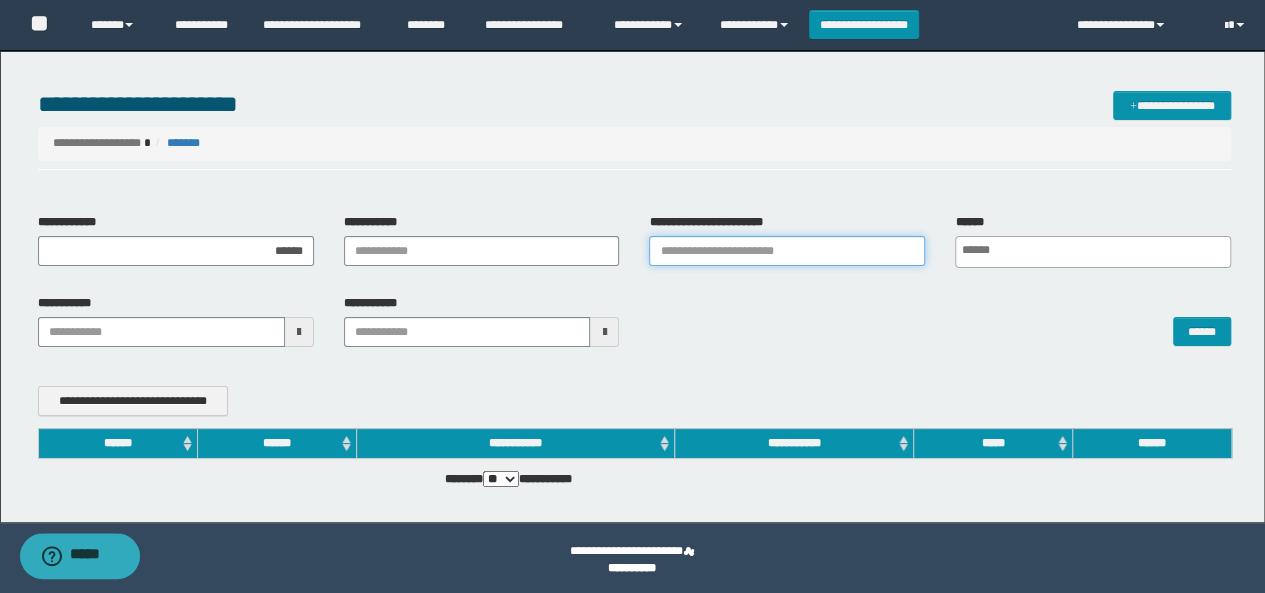 click on "**********" at bounding box center [787, 251] 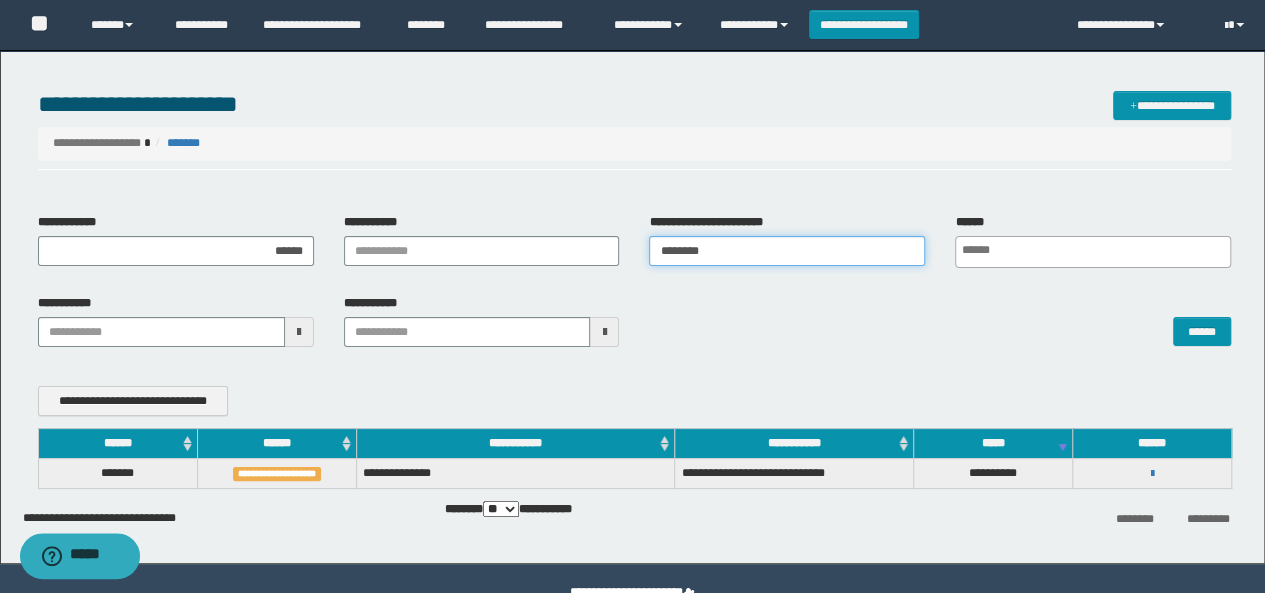 type on "********" 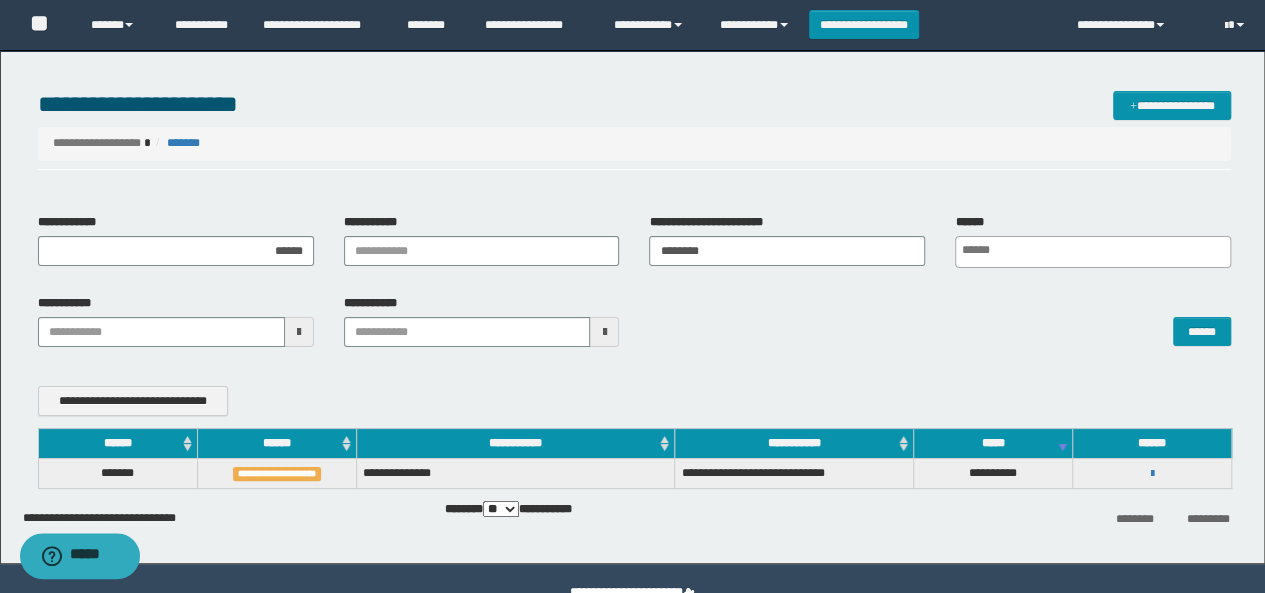 scroll, scrollTop: 0, scrollLeft: 4, axis: horizontal 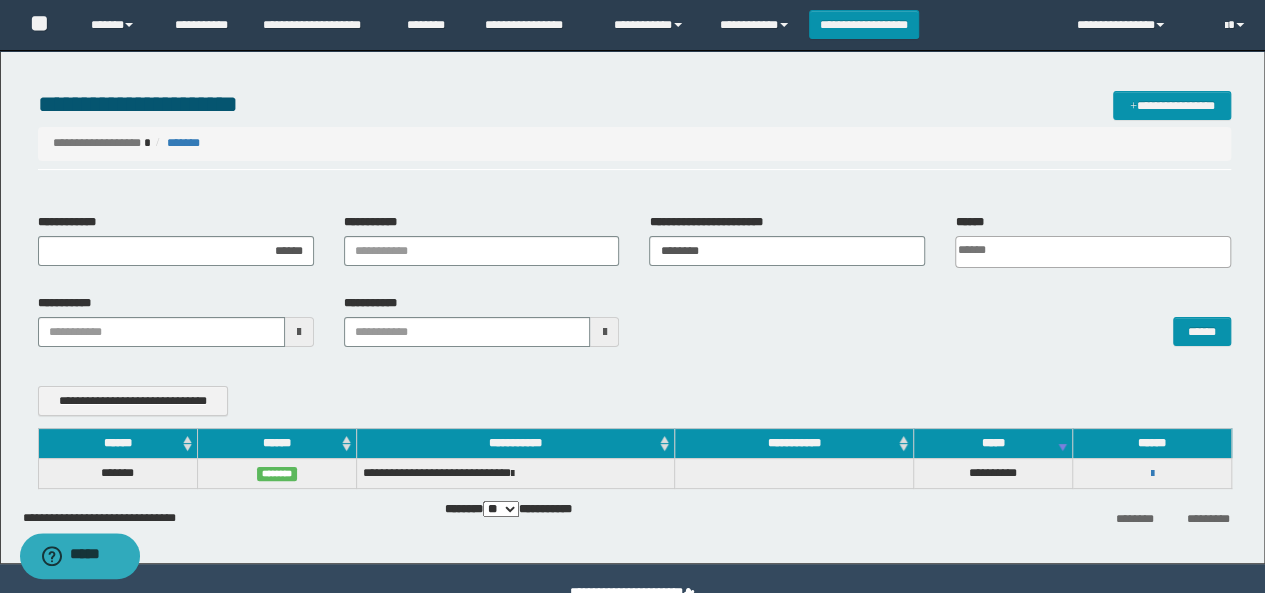 click on "**********" at bounding box center [1152, 473] 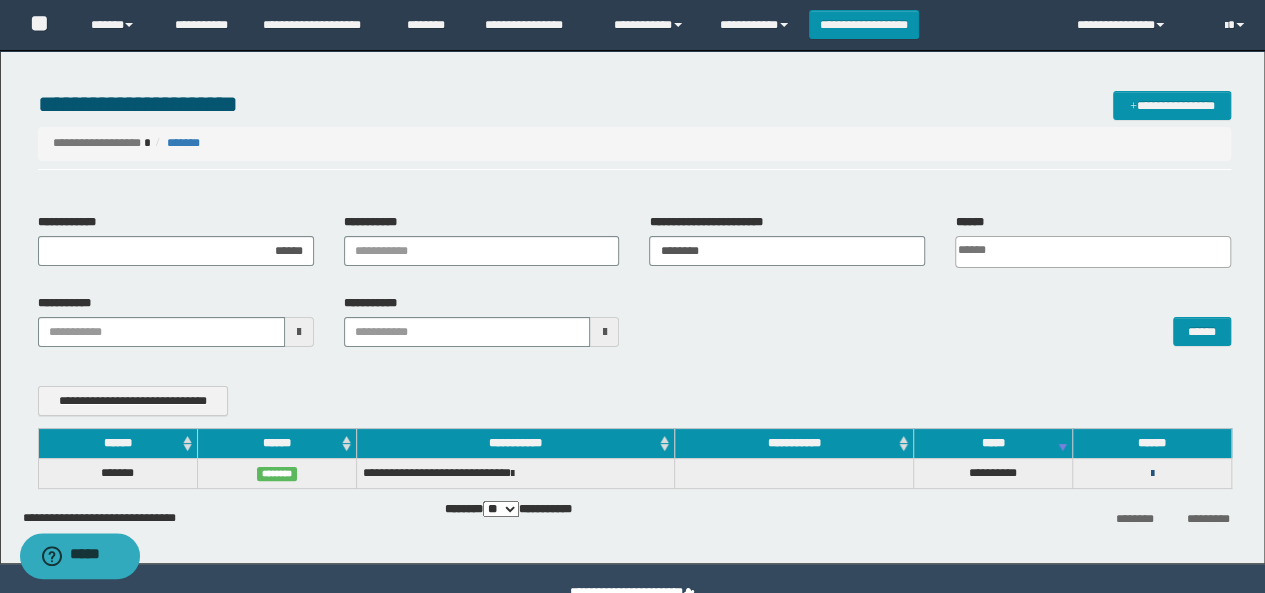 click at bounding box center [1152, 474] 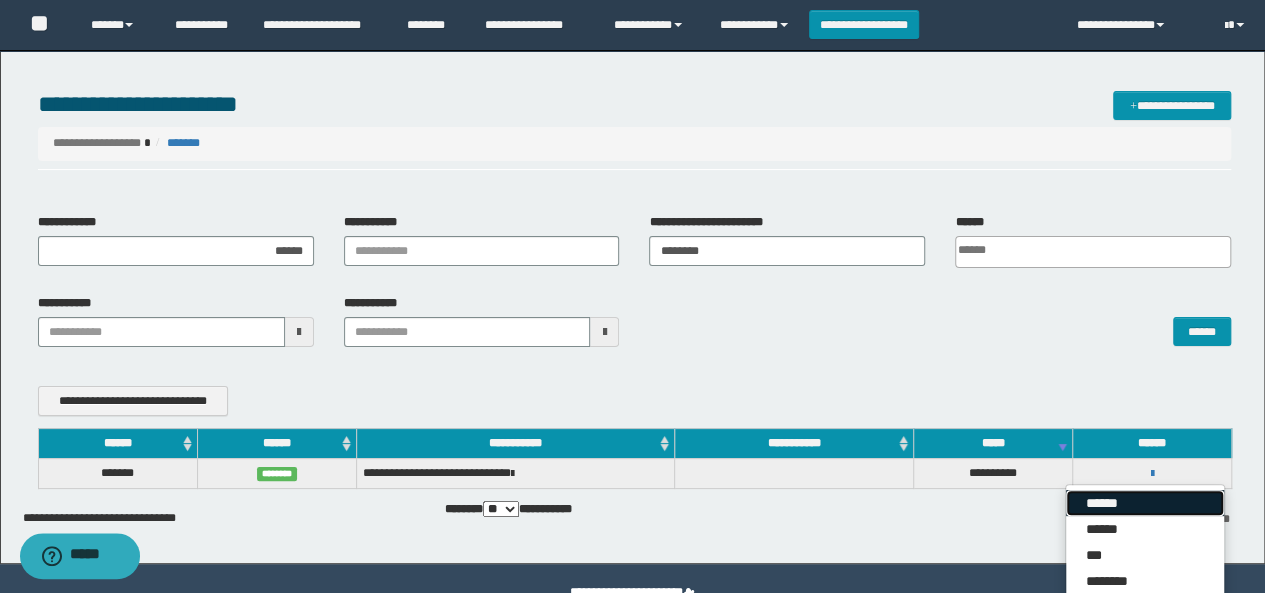 click on "******" at bounding box center [1145, 503] 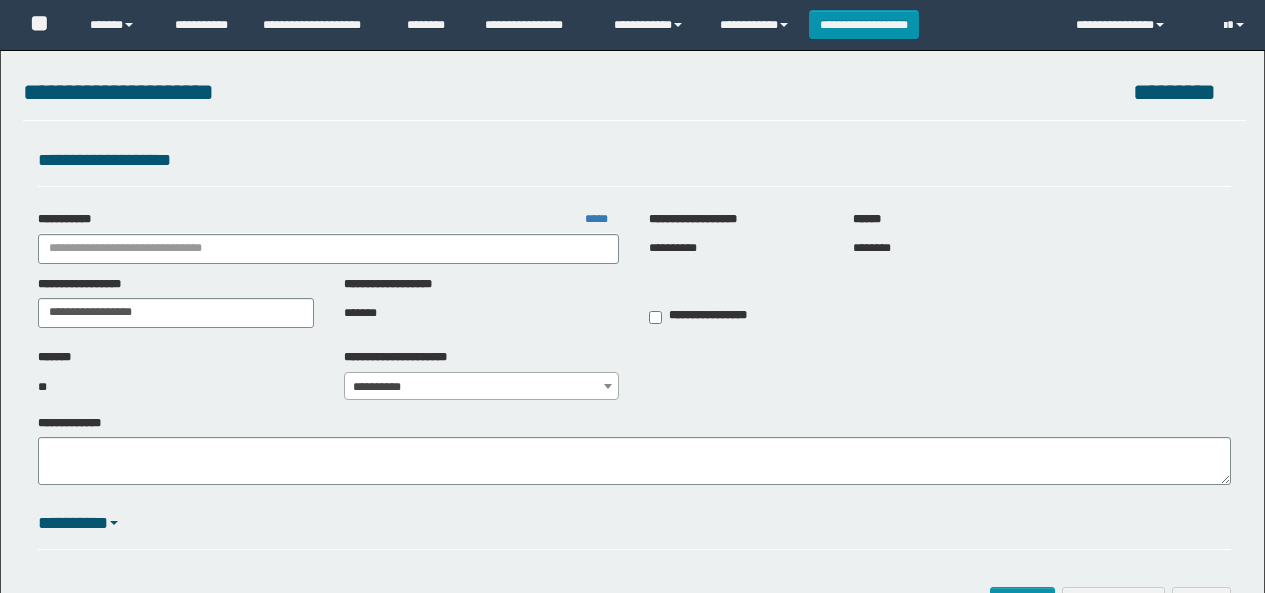 scroll, scrollTop: 0, scrollLeft: 0, axis: both 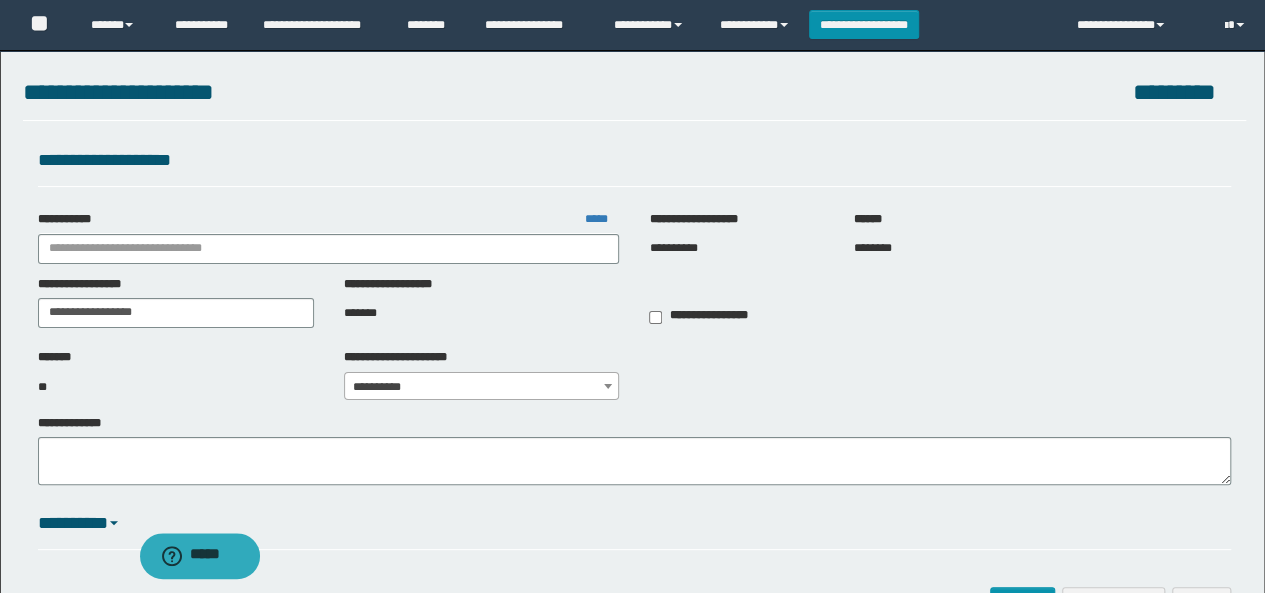 type on "**********" 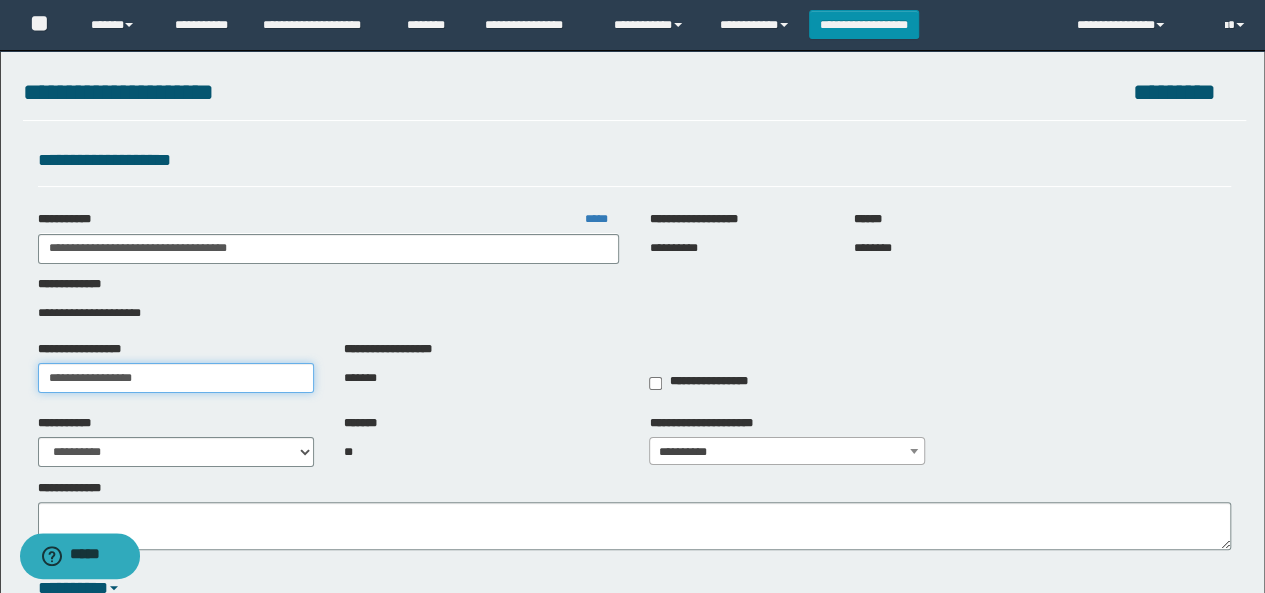 drag, startPoint x: 212, startPoint y: 369, endPoint x: 0, endPoint y: 330, distance: 215.55742 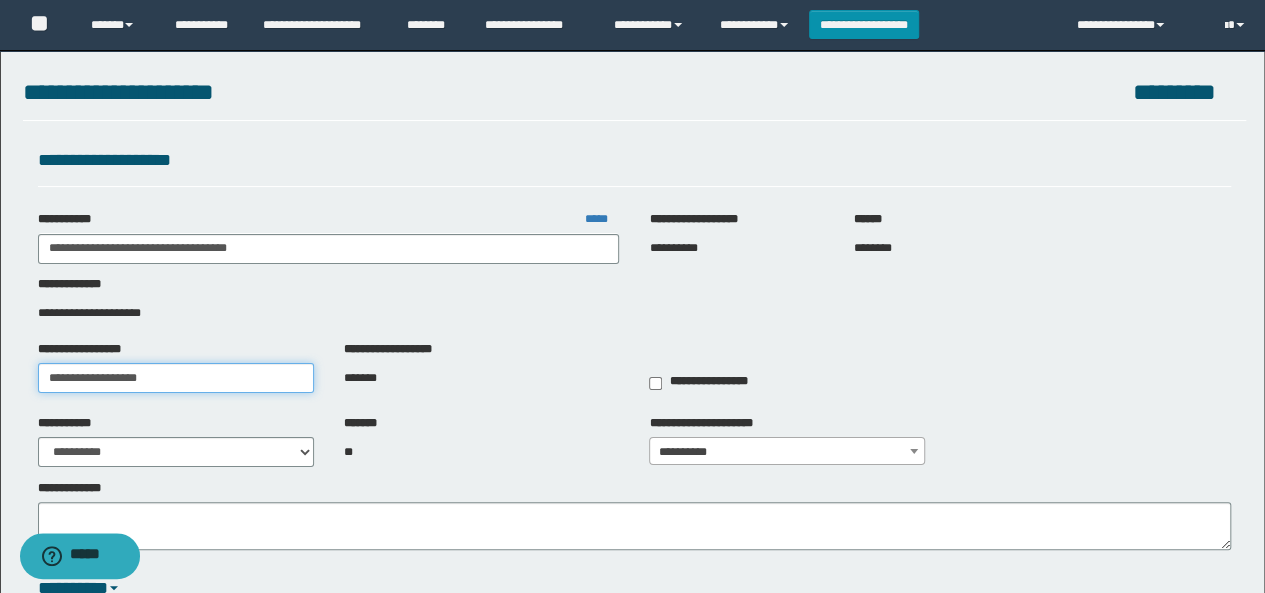 type on "**********" 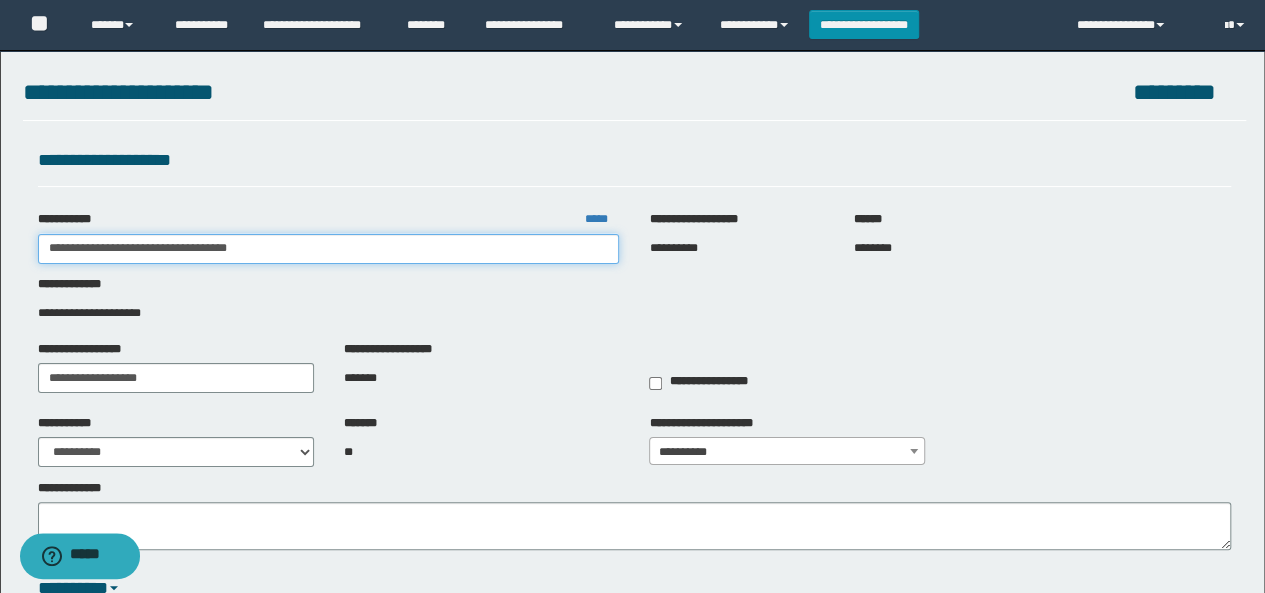 click on "**********" at bounding box center (329, 249) 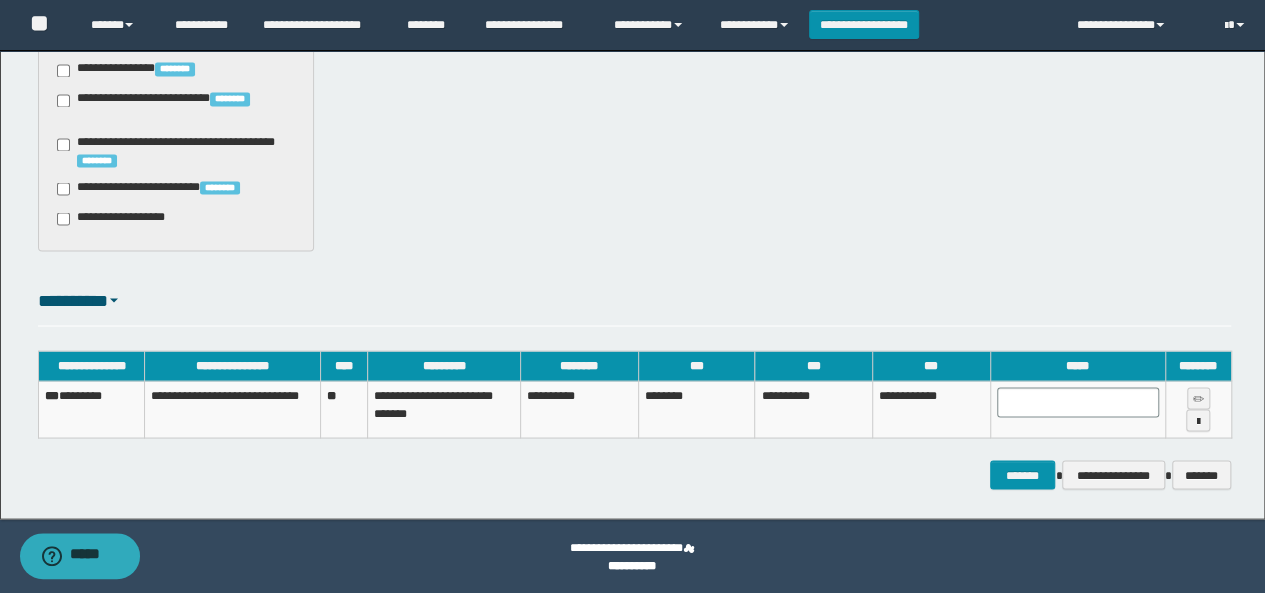 scroll, scrollTop: 1718, scrollLeft: 0, axis: vertical 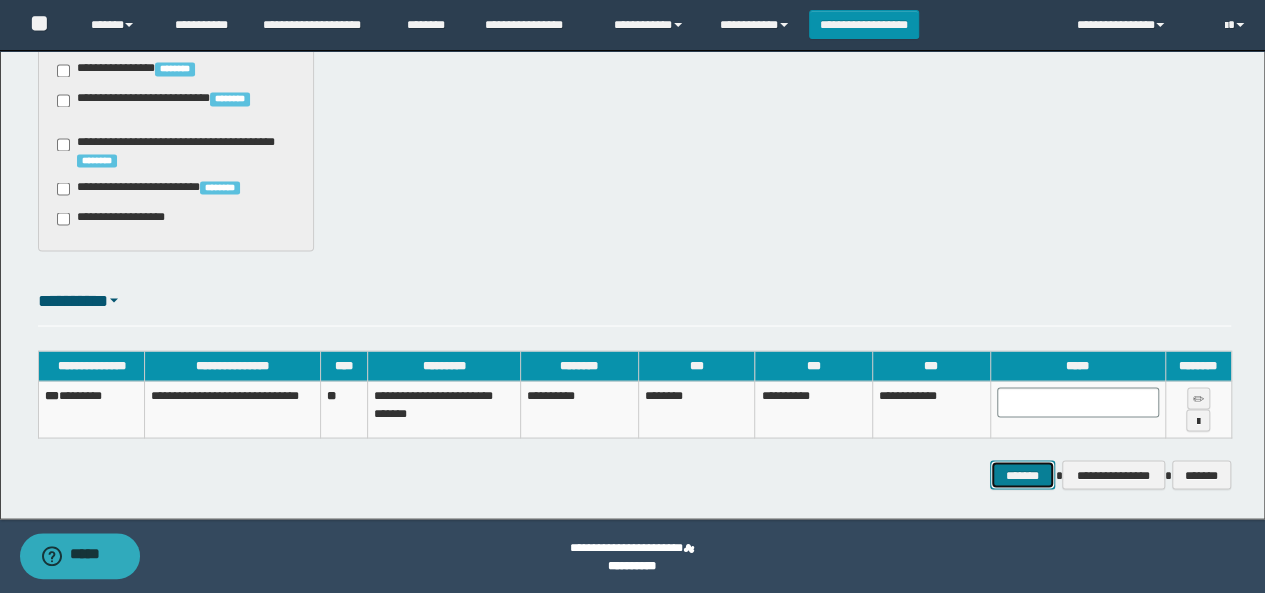 click on "*******" at bounding box center (1022, 474) 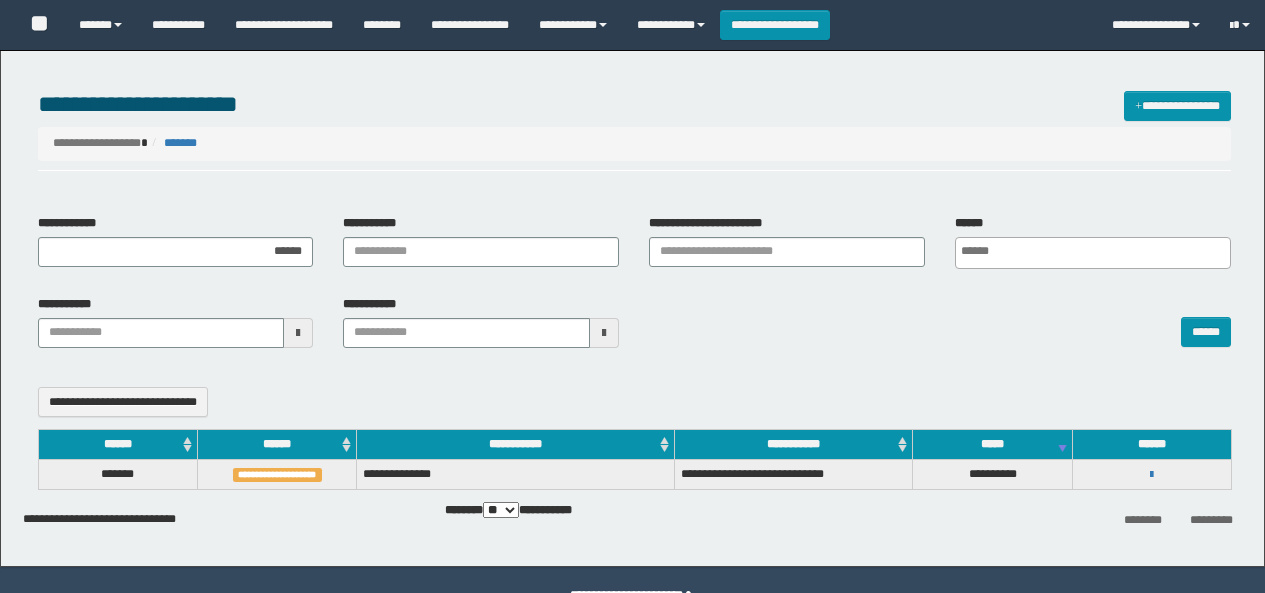 select 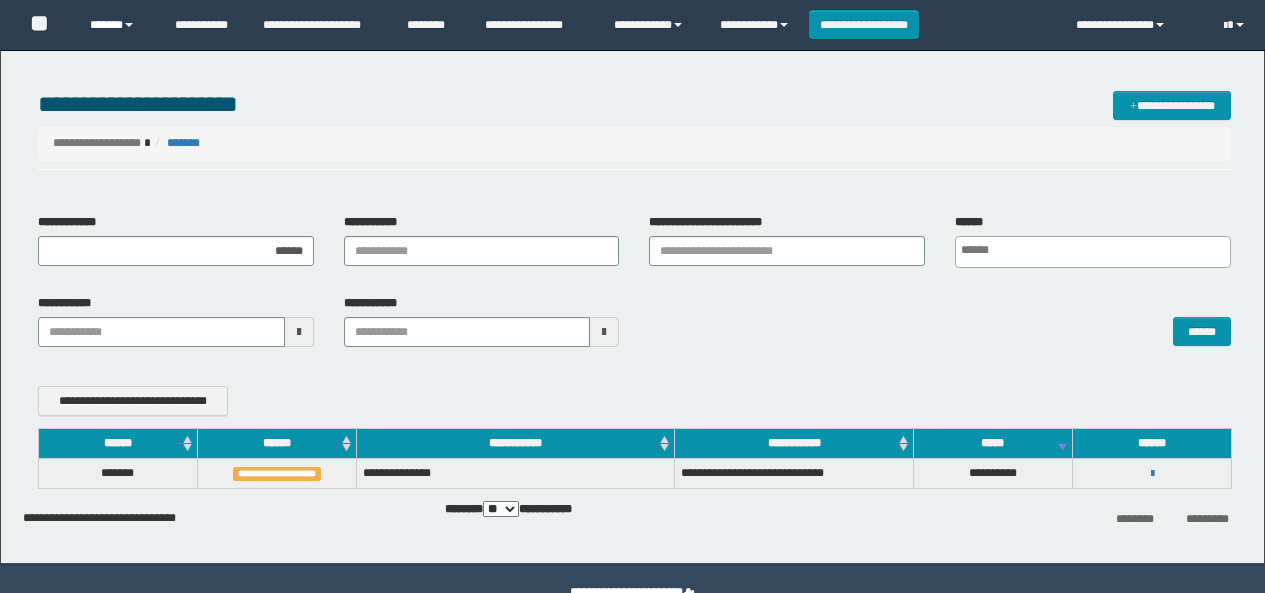 scroll, scrollTop: 0, scrollLeft: 0, axis: both 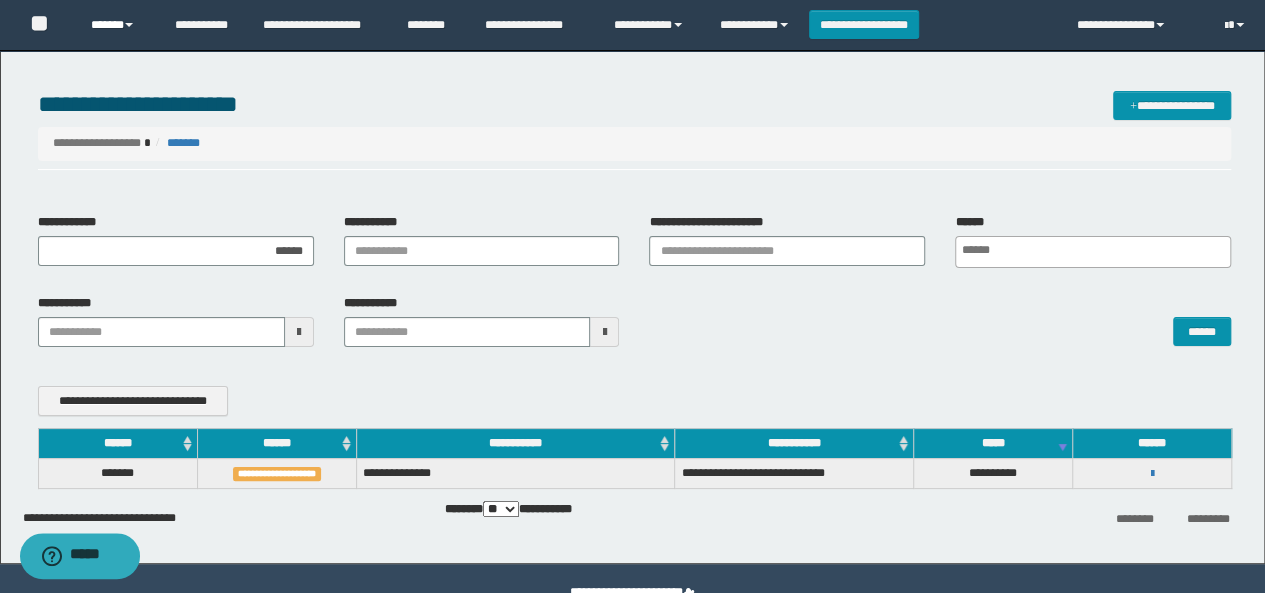 click on "******" at bounding box center (117, 25) 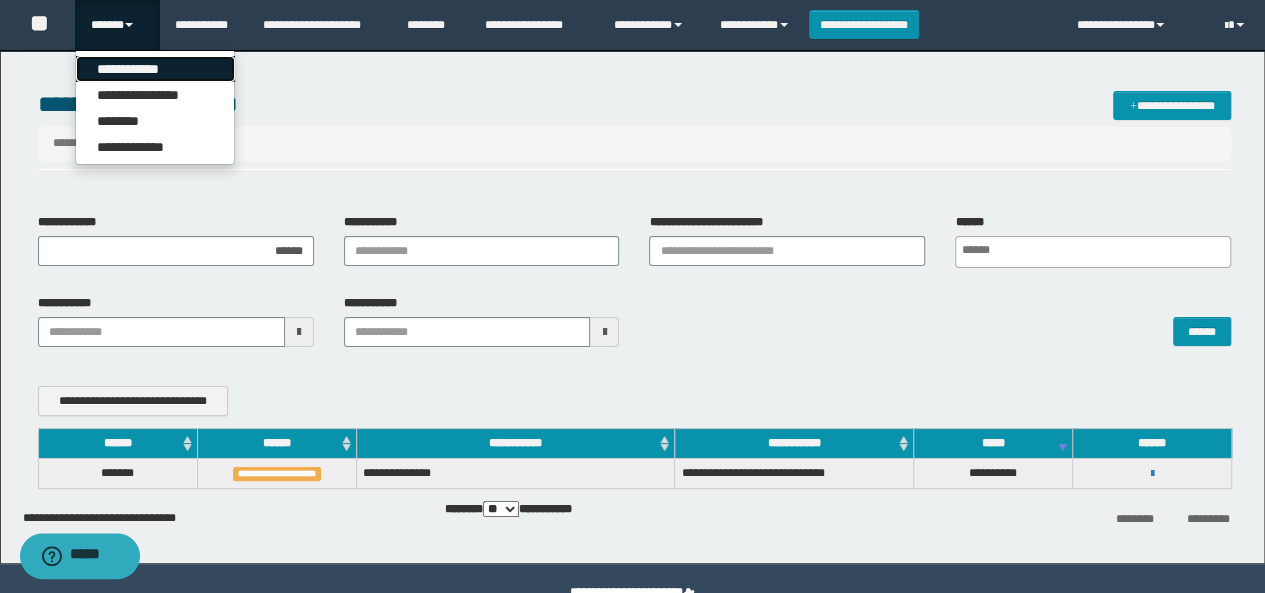 click on "**********" at bounding box center [155, 69] 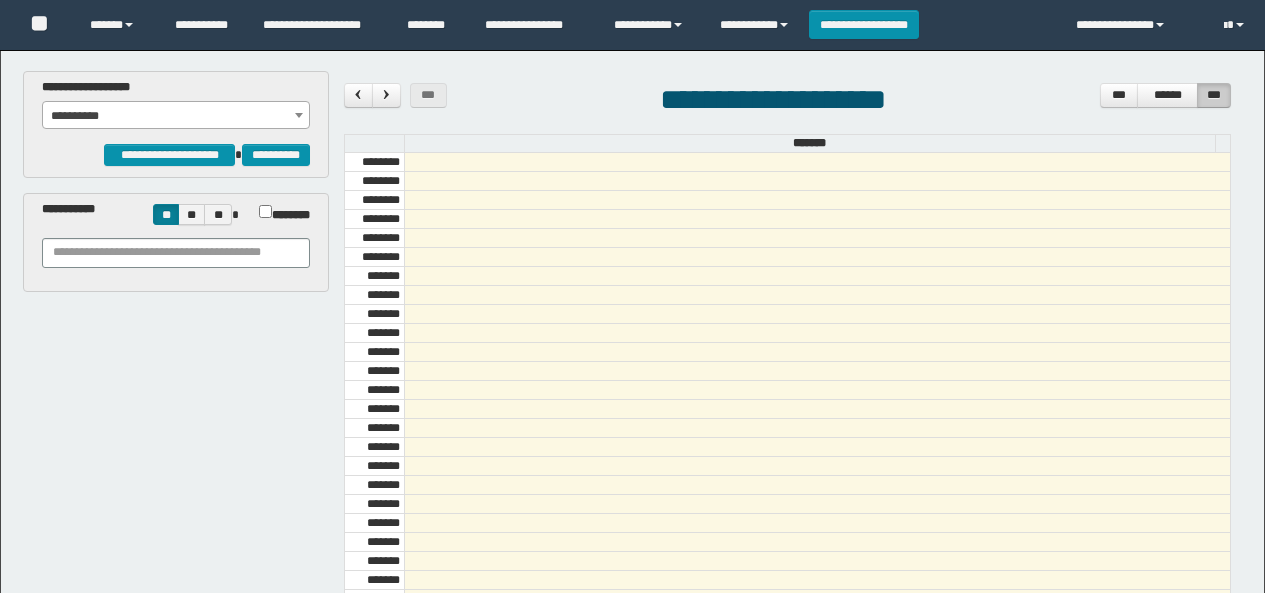 scroll, scrollTop: 0, scrollLeft: 0, axis: both 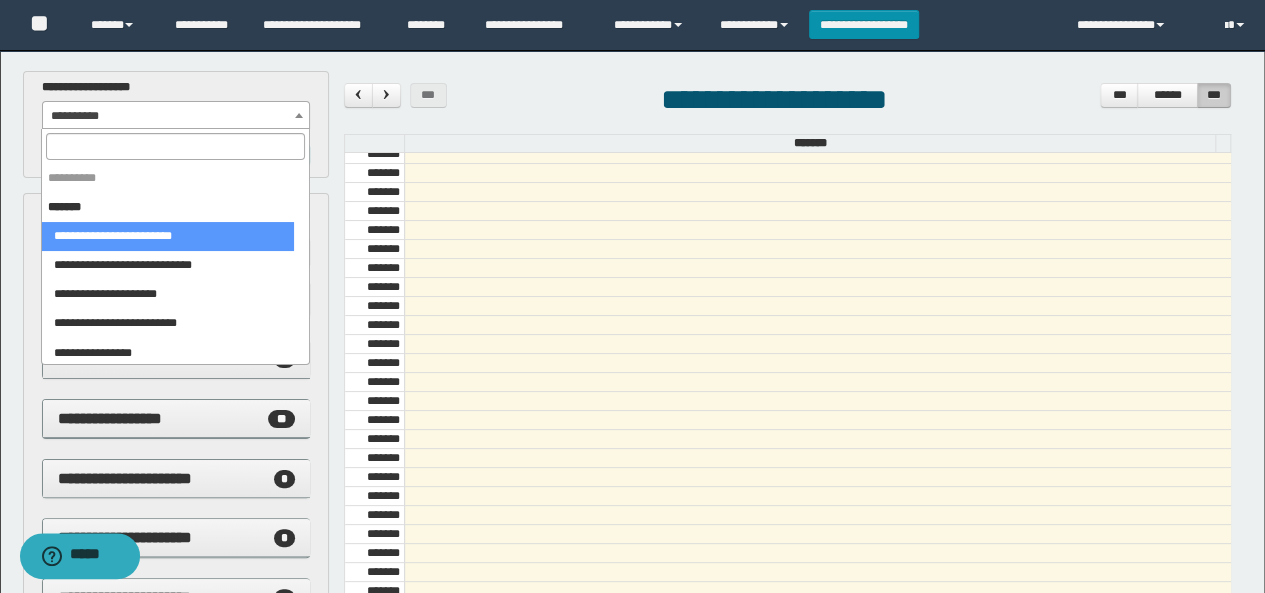 drag, startPoint x: 114, startPoint y: 111, endPoint x: 94, endPoint y: 151, distance: 44.72136 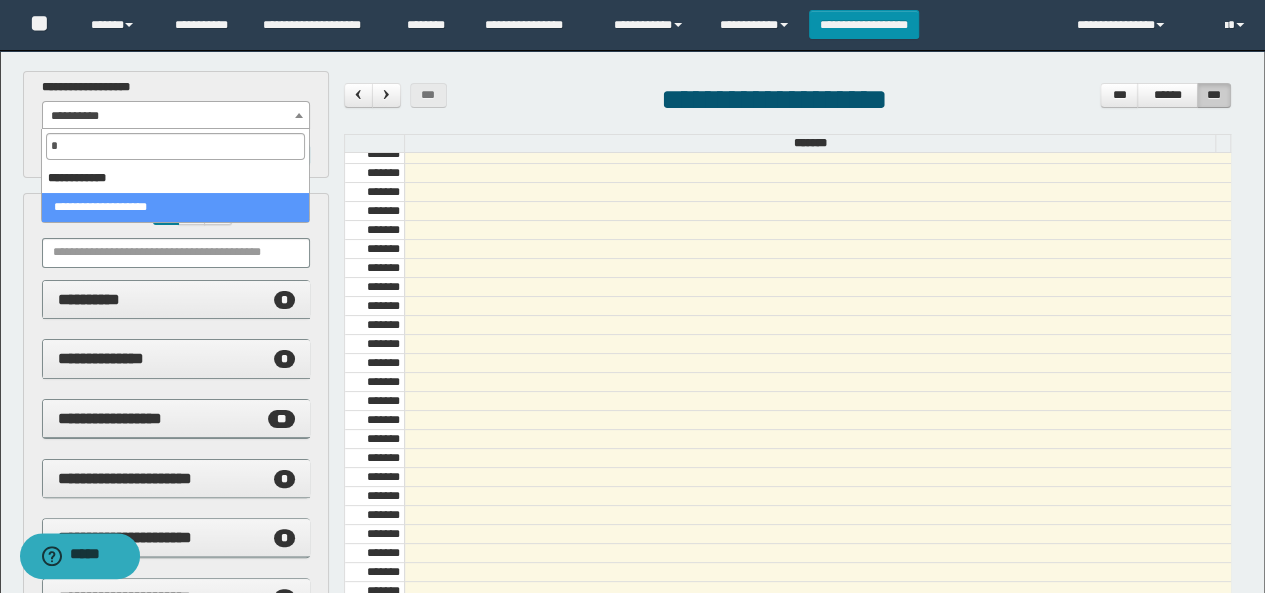 select on "***" 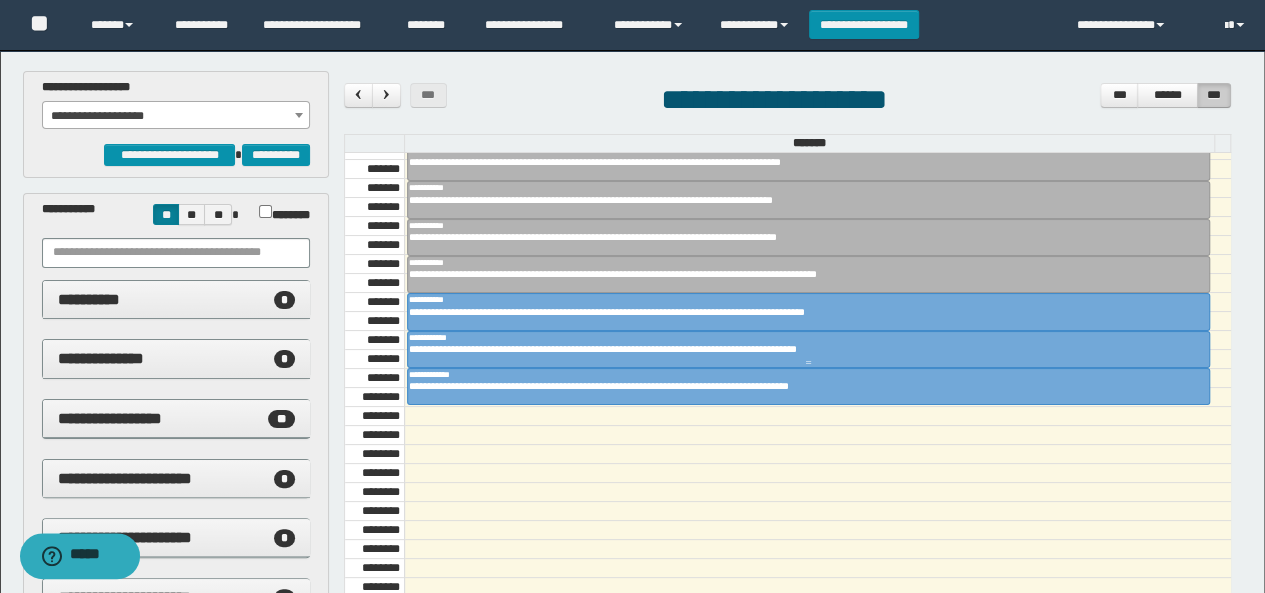 scroll, scrollTop: 973, scrollLeft: 0, axis: vertical 